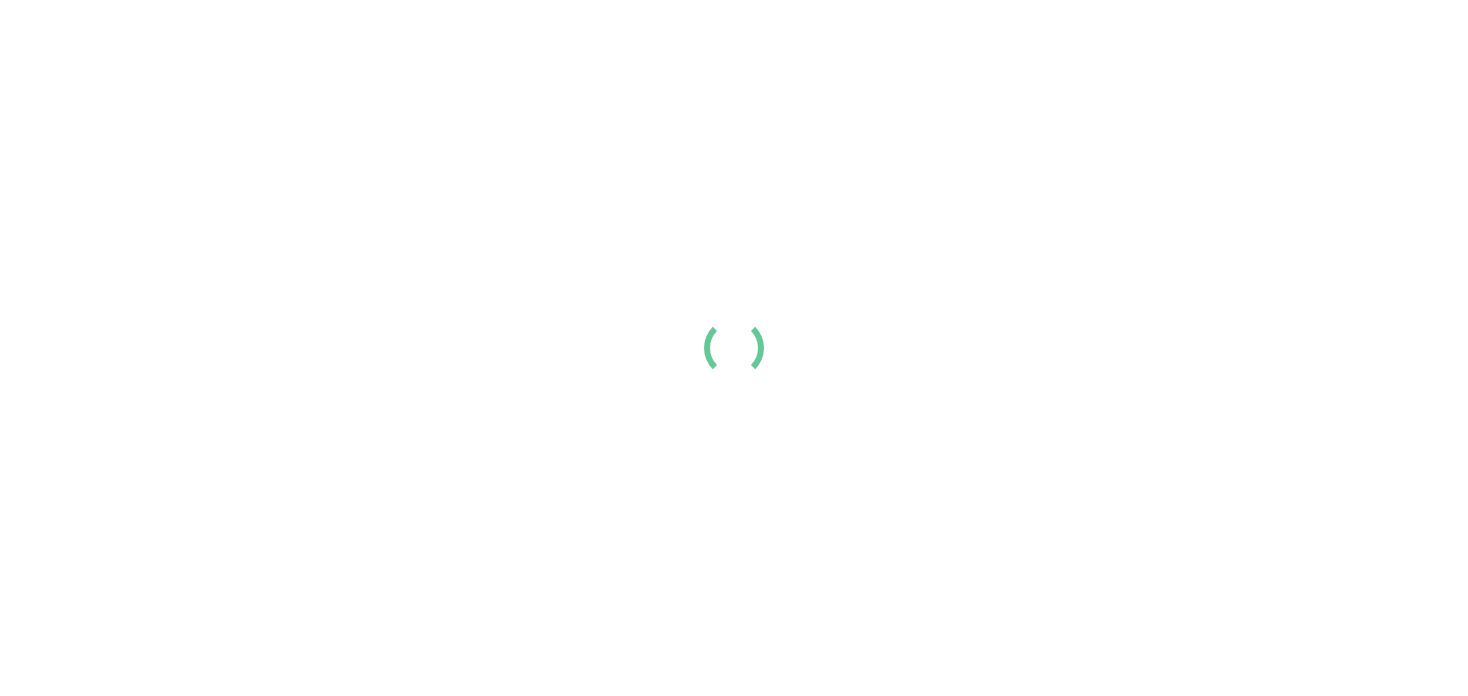 scroll, scrollTop: 0, scrollLeft: 0, axis: both 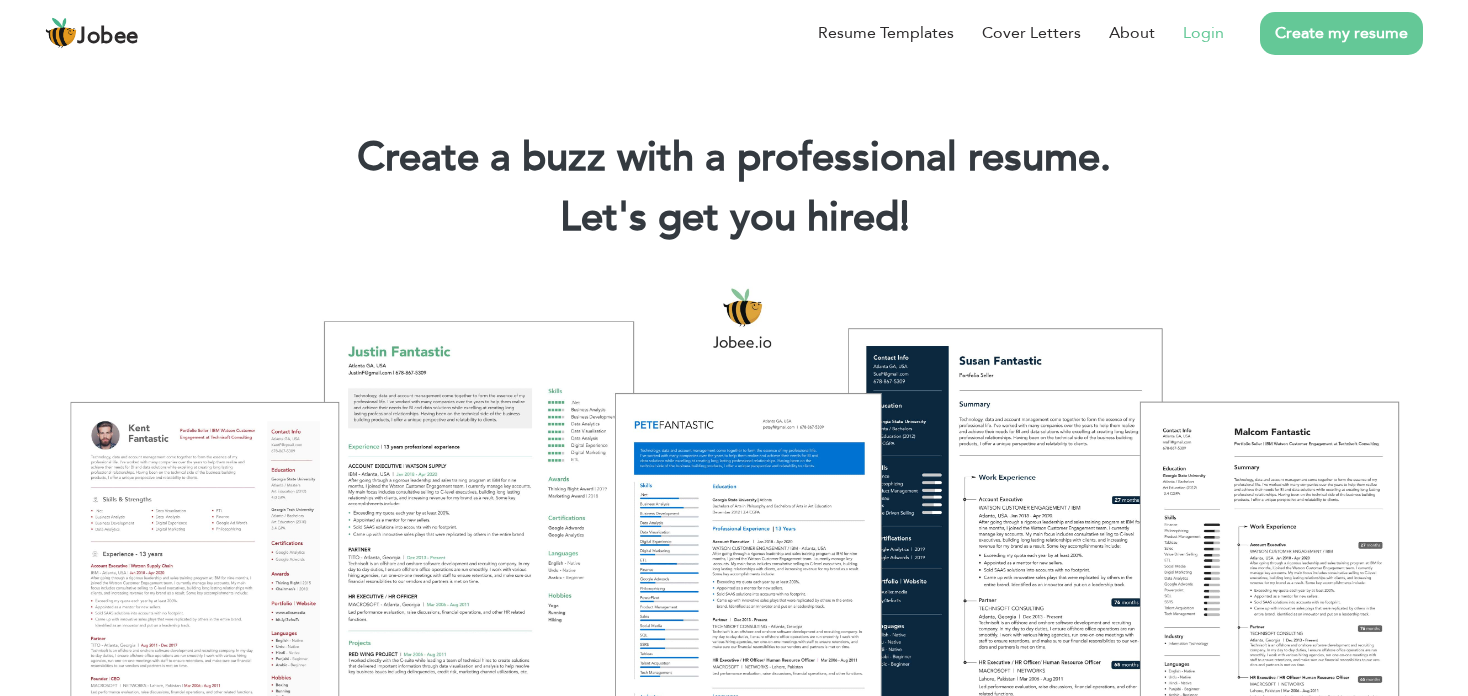 click on "Login" at bounding box center [1203, 33] 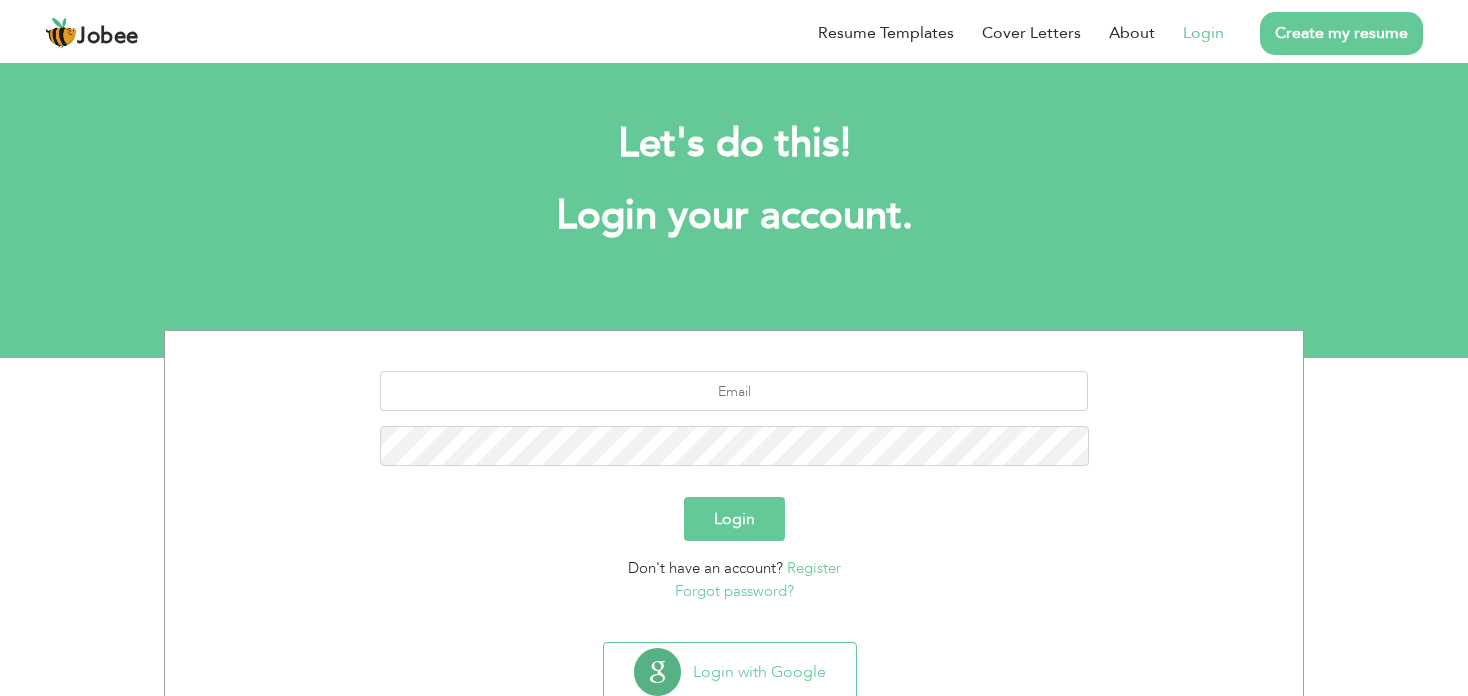 scroll, scrollTop: 0, scrollLeft: 0, axis: both 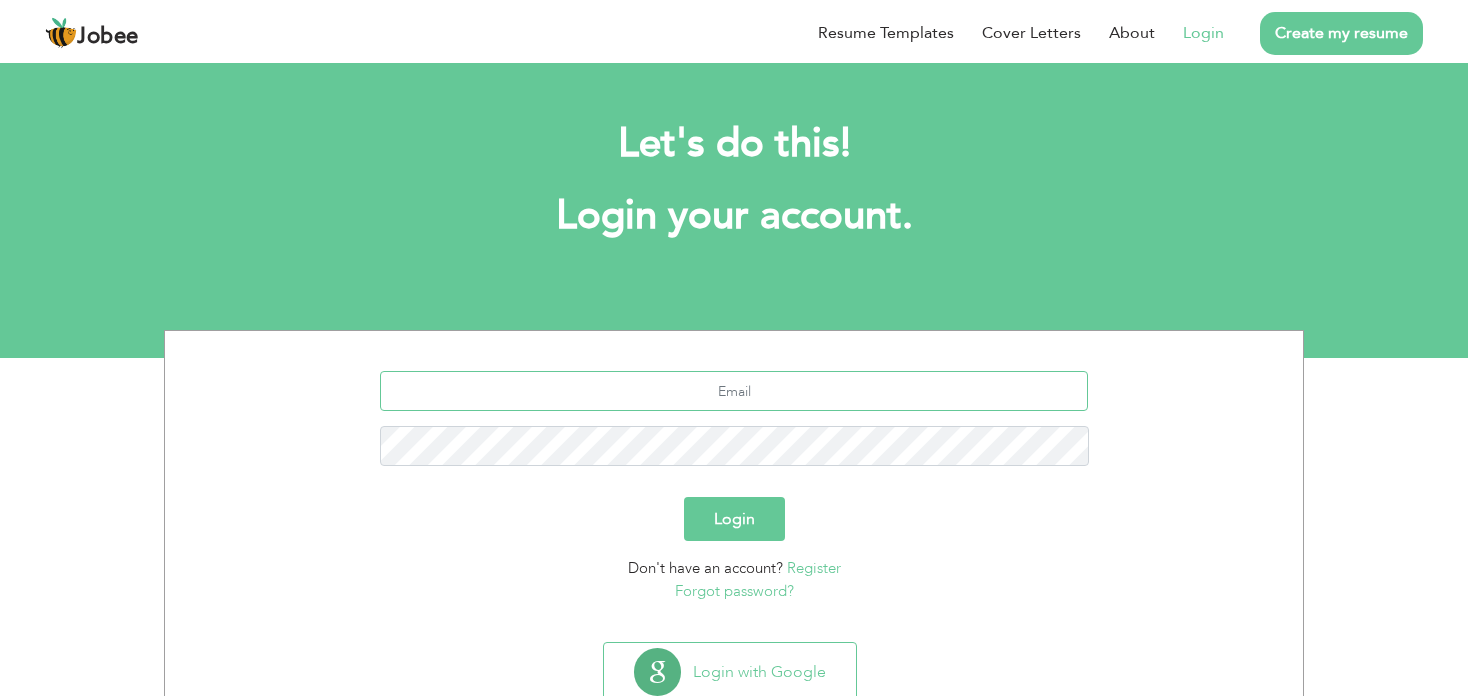 click at bounding box center (734, 391) 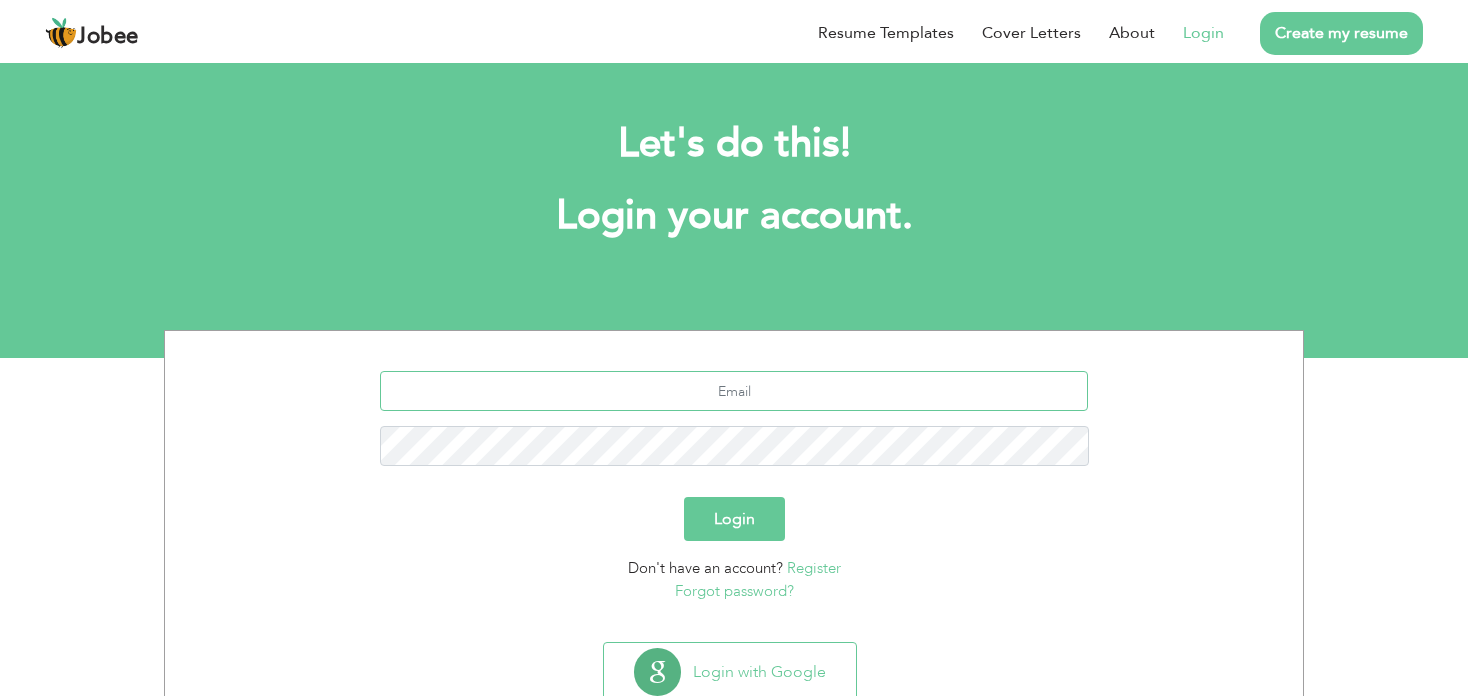click at bounding box center [734, 391] 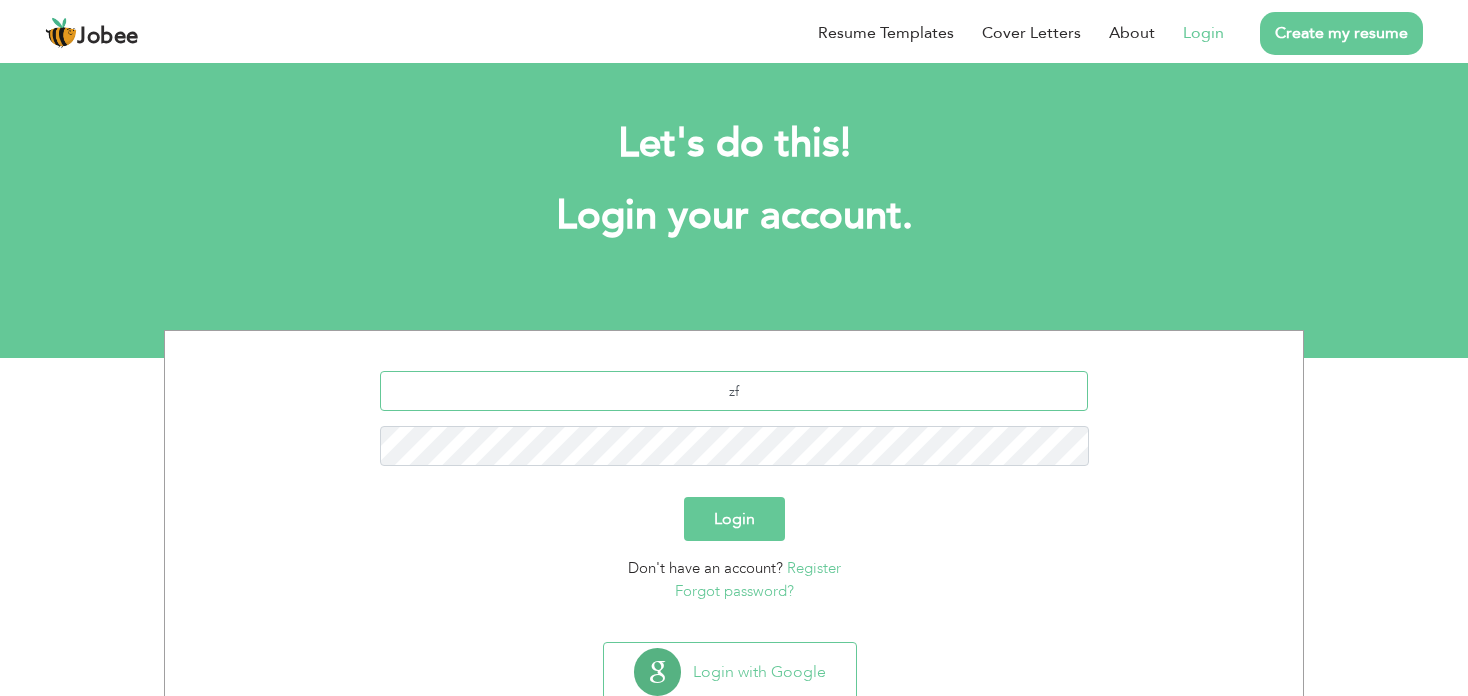 type on "z" 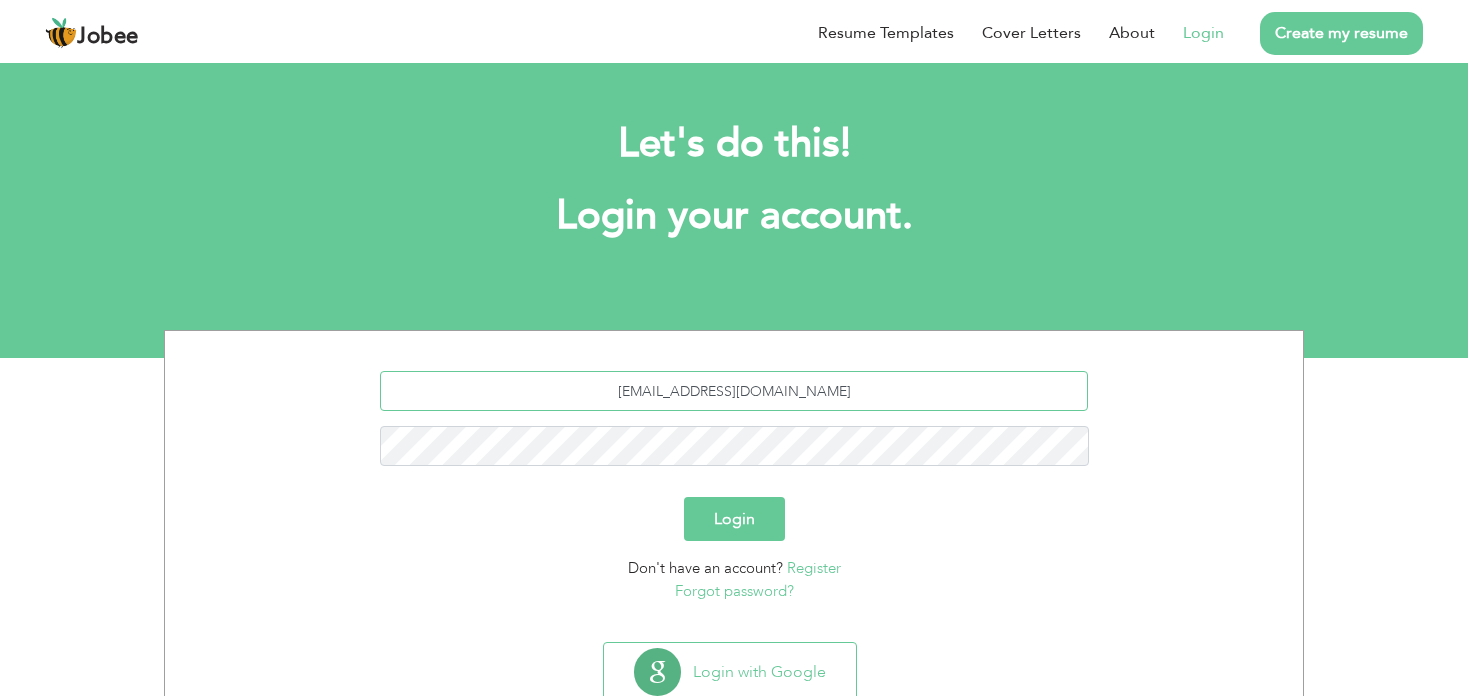 type on "arsalantaufiq@gmail.com" 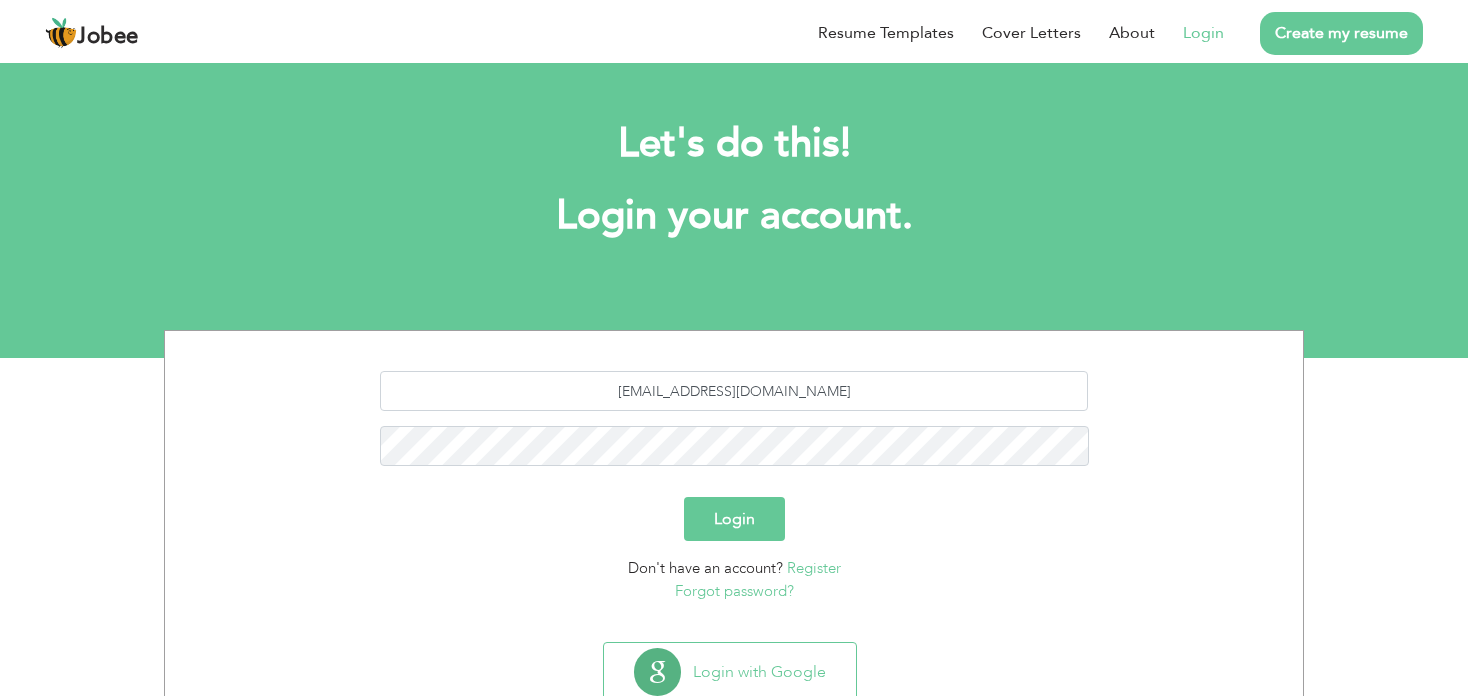 click on "Login" at bounding box center (734, 519) 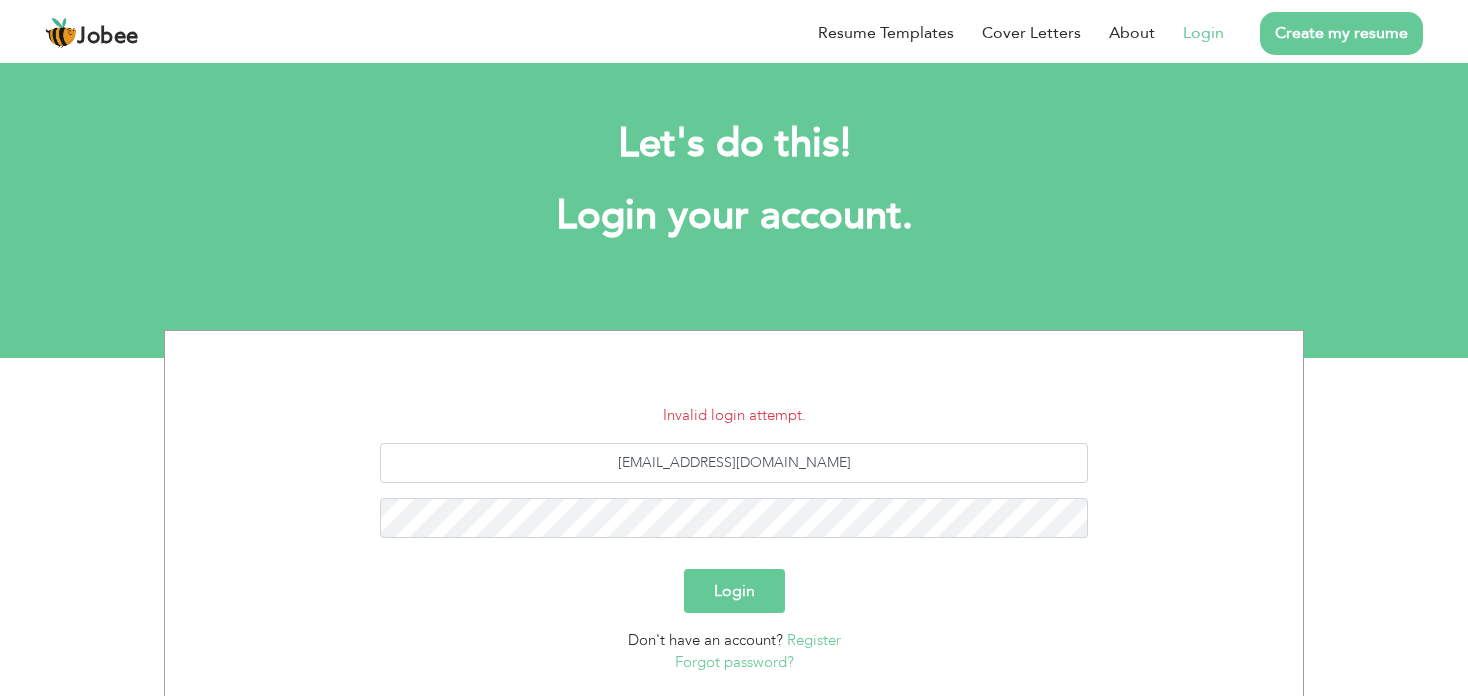 scroll, scrollTop: 0, scrollLeft: 0, axis: both 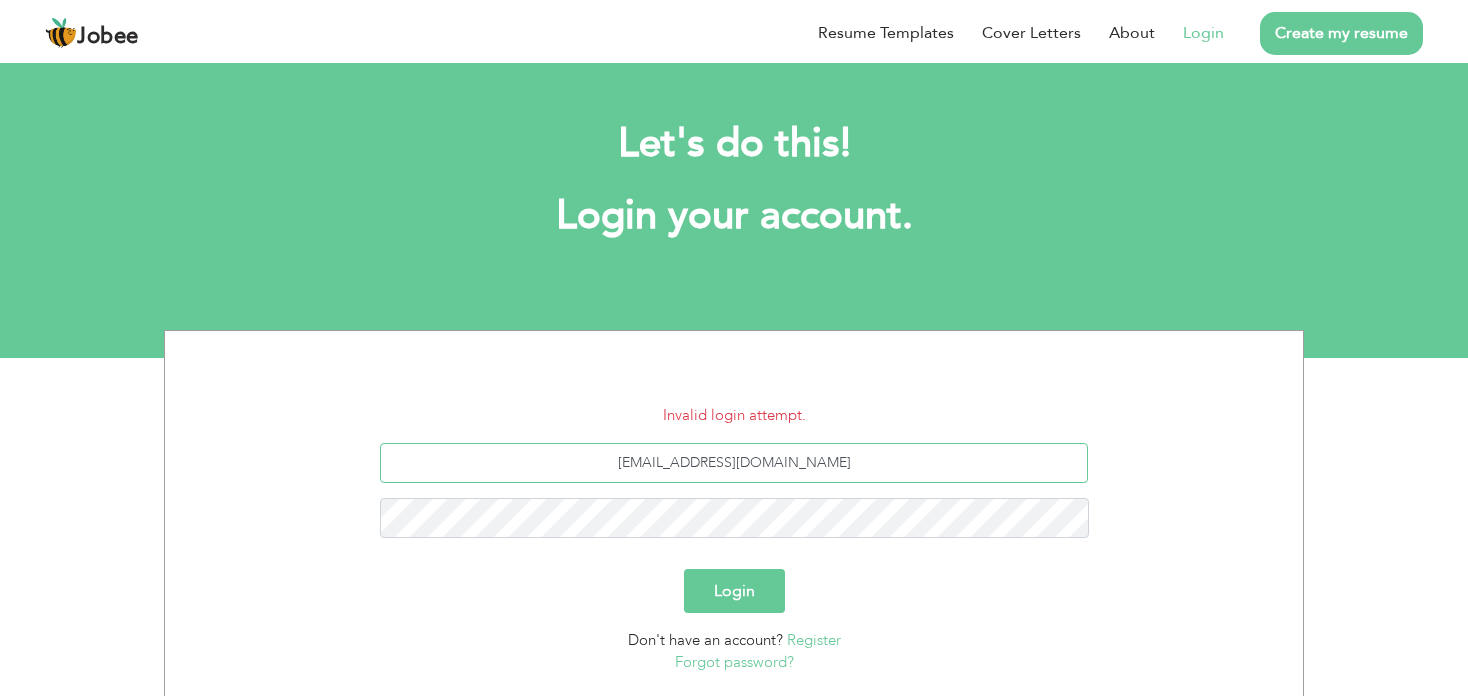 click on "[EMAIL_ADDRESS][DOMAIN_NAME]" at bounding box center (734, 463) 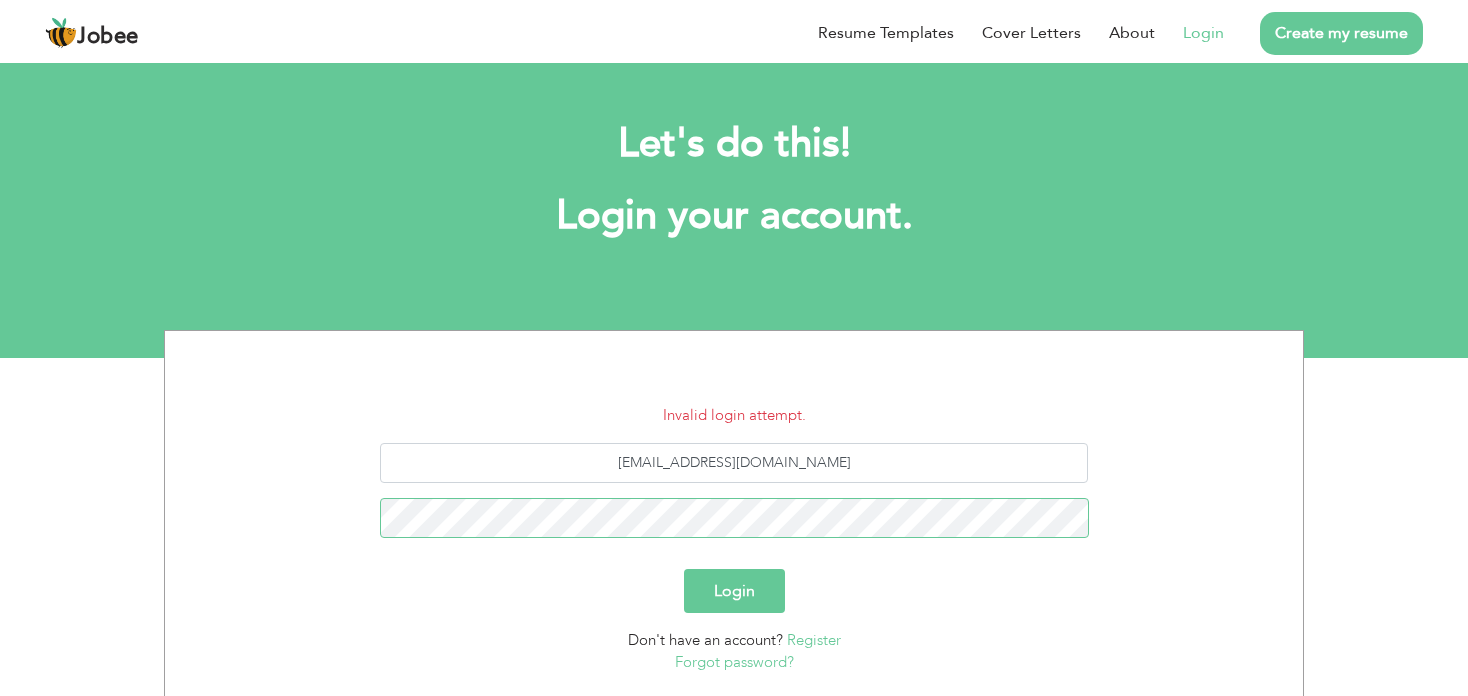 click on "Login" at bounding box center [734, 591] 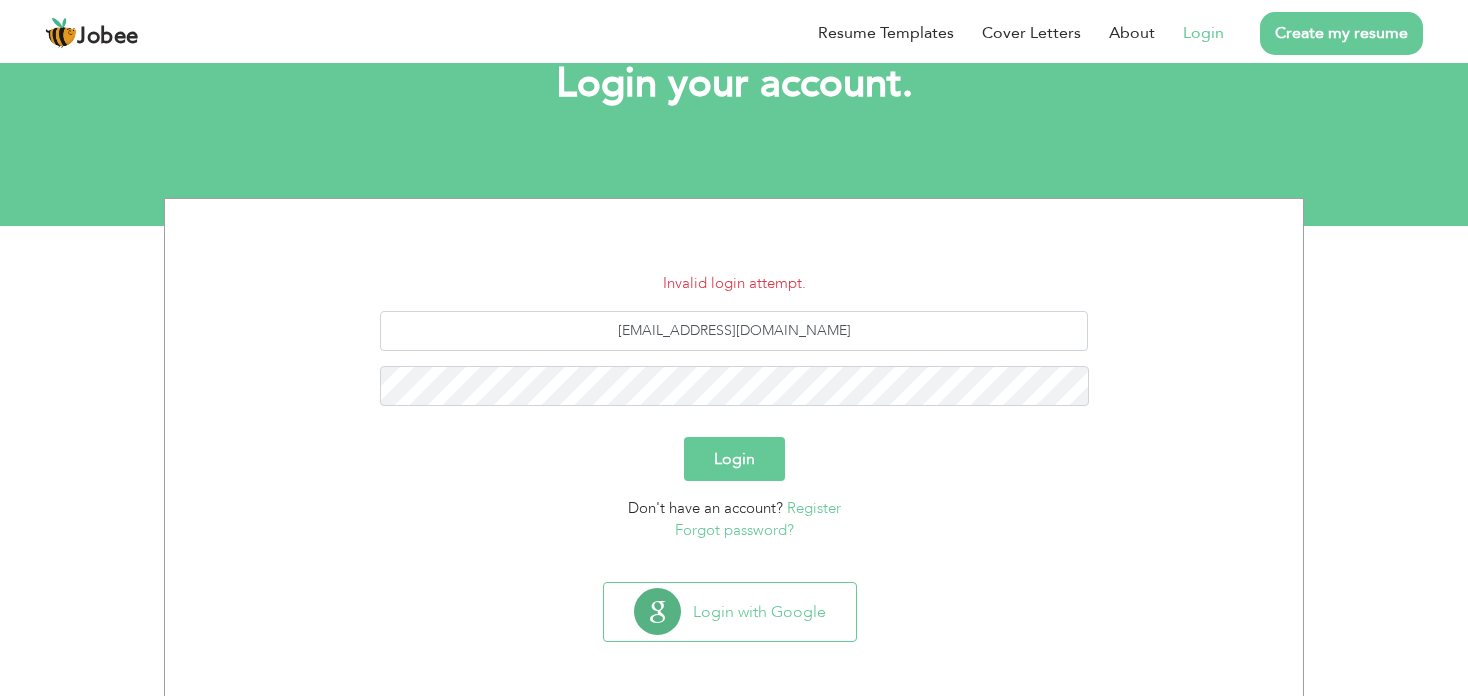 scroll, scrollTop: 0, scrollLeft: 0, axis: both 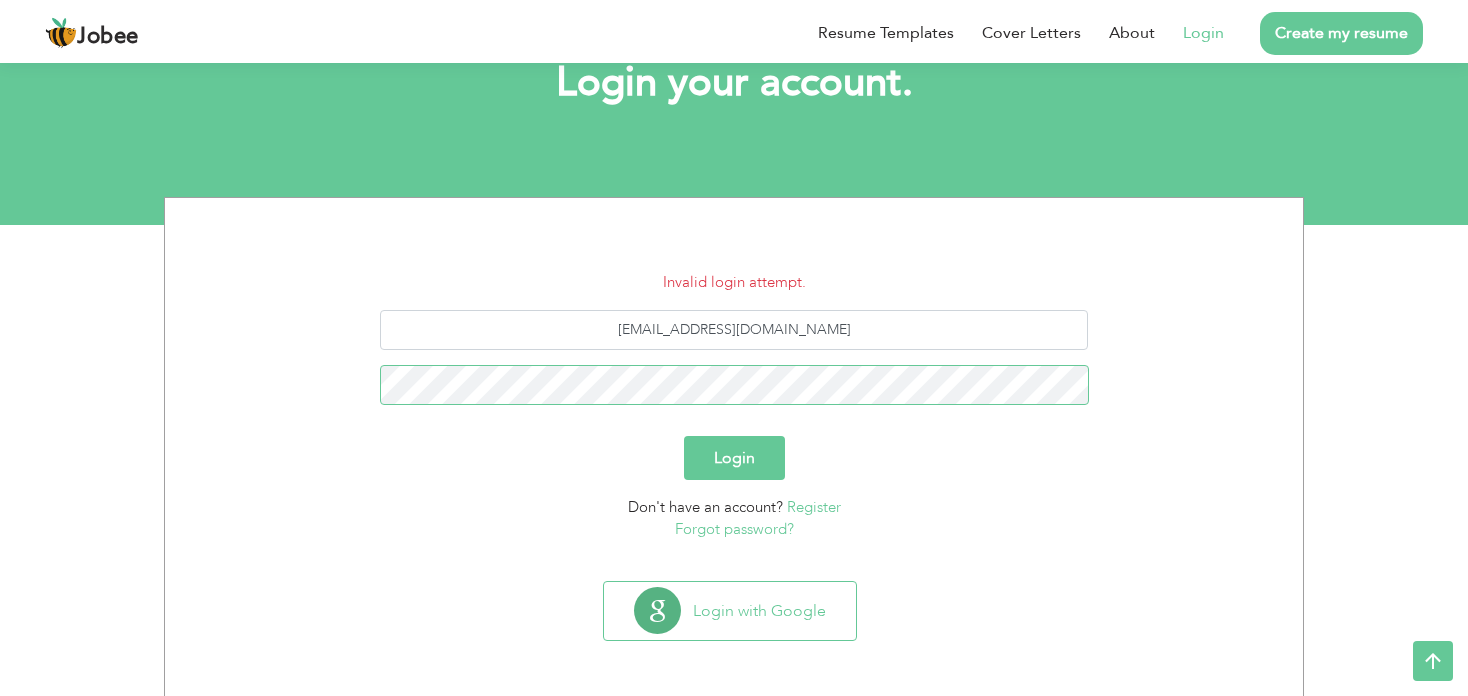 click on "Login" at bounding box center (734, 458) 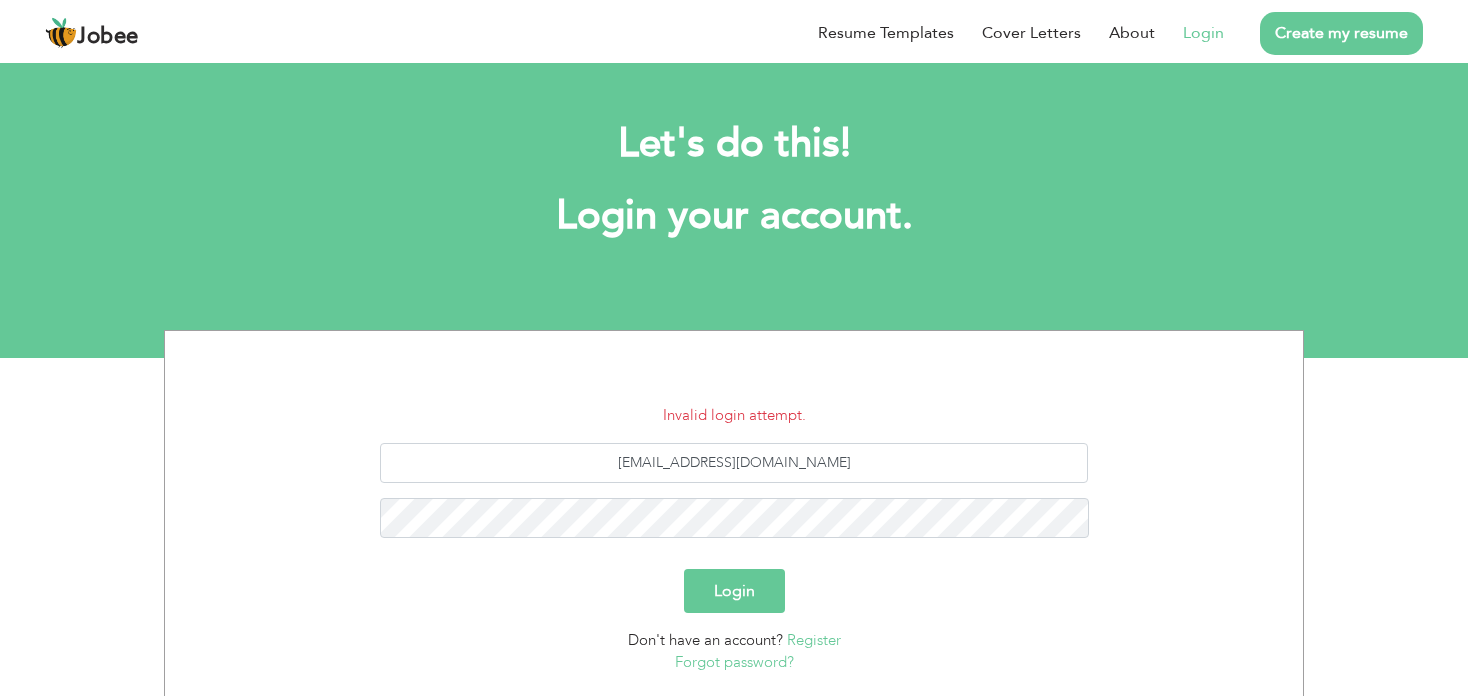 scroll, scrollTop: 0, scrollLeft: 0, axis: both 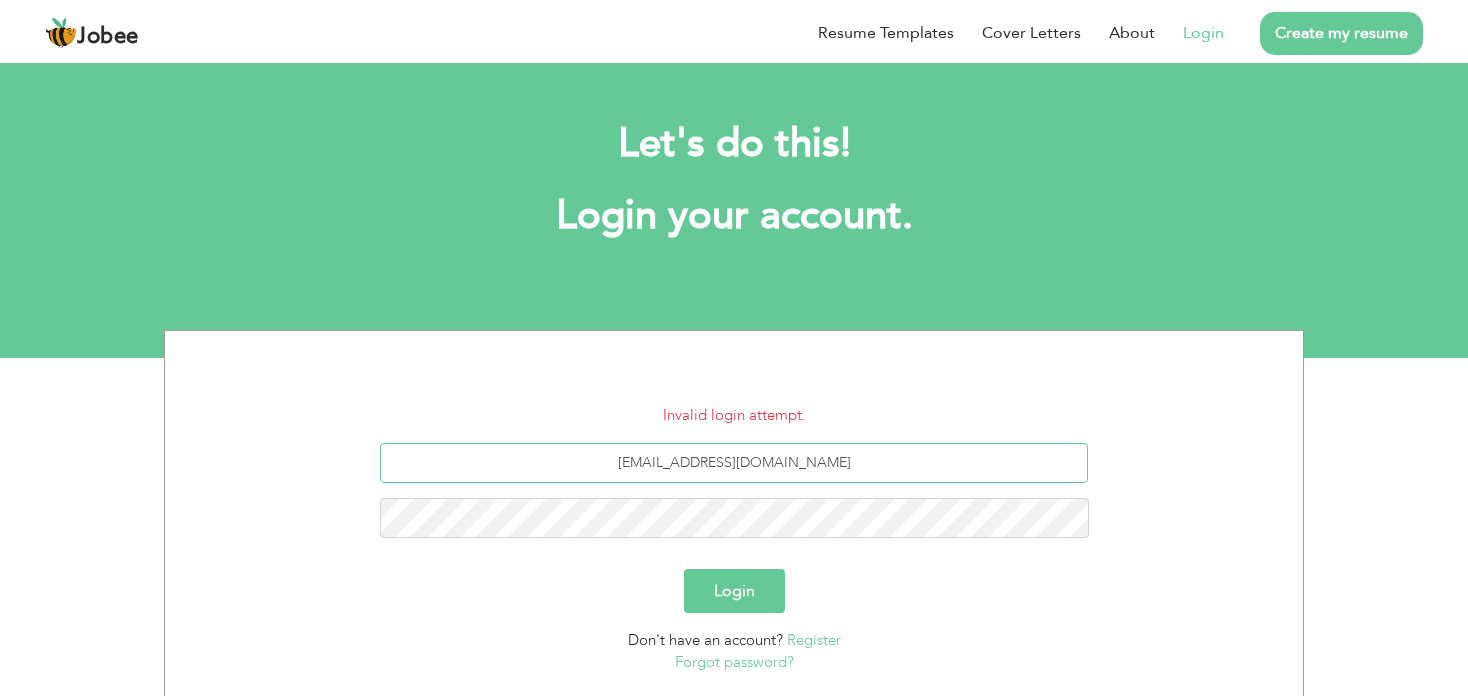 drag, startPoint x: 733, startPoint y: 463, endPoint x: 776, endPoint y: 477, distance: 45.221676 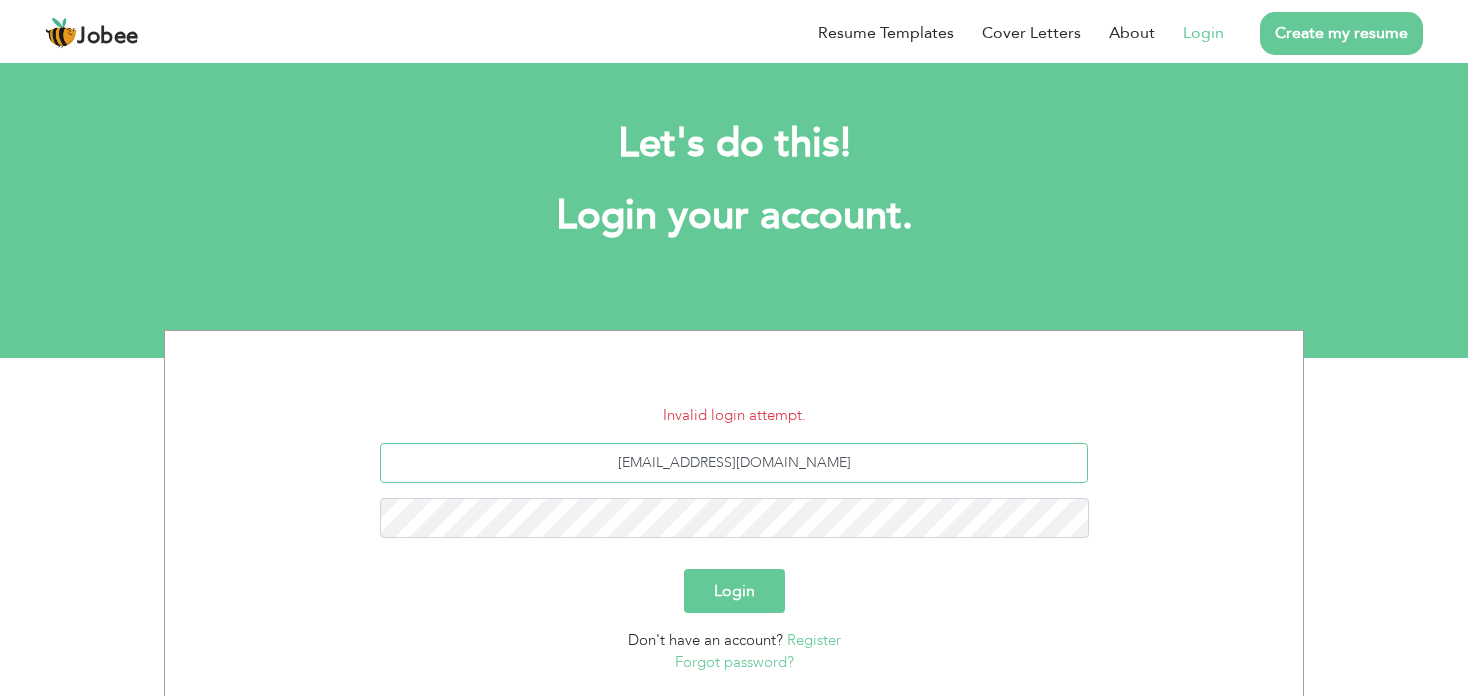 type on "[EMAIL_ADDRESS][DOMAIN_NAME]" 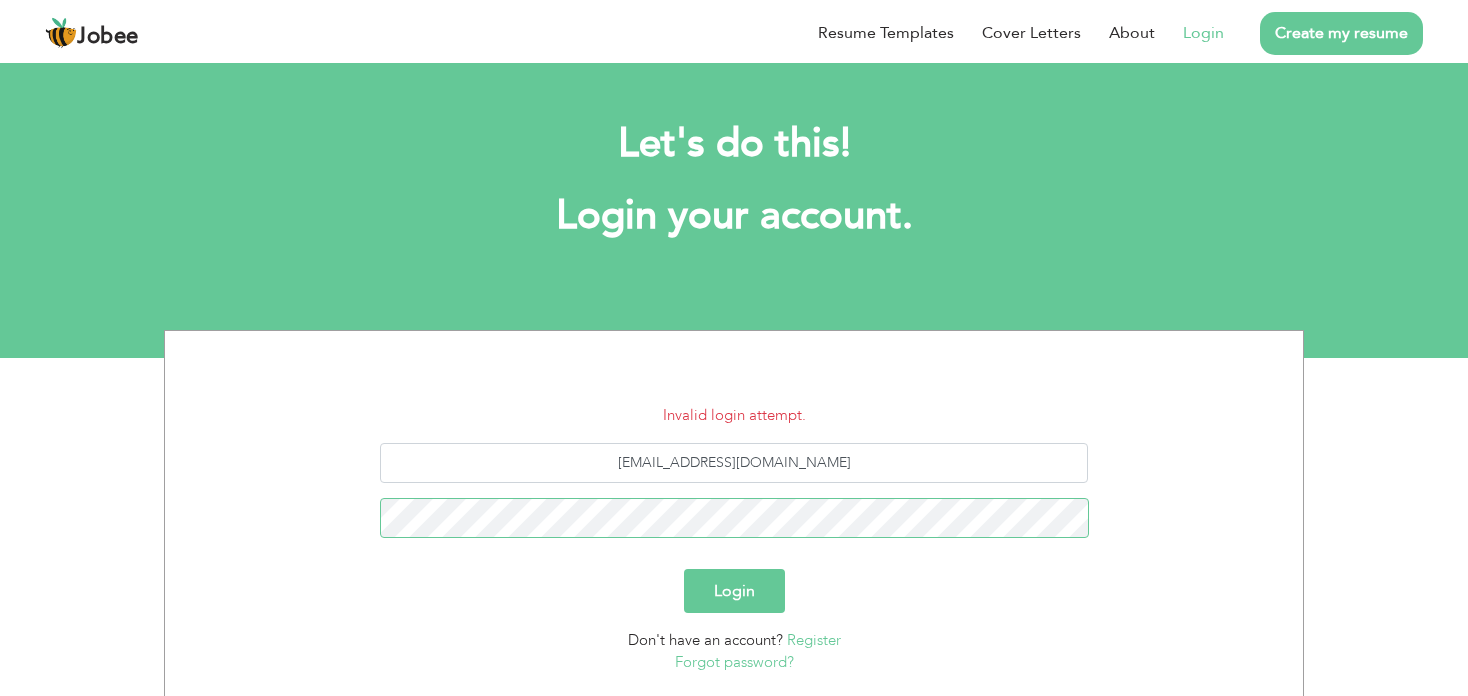 click on "Login" at bounding box center [734, 591] 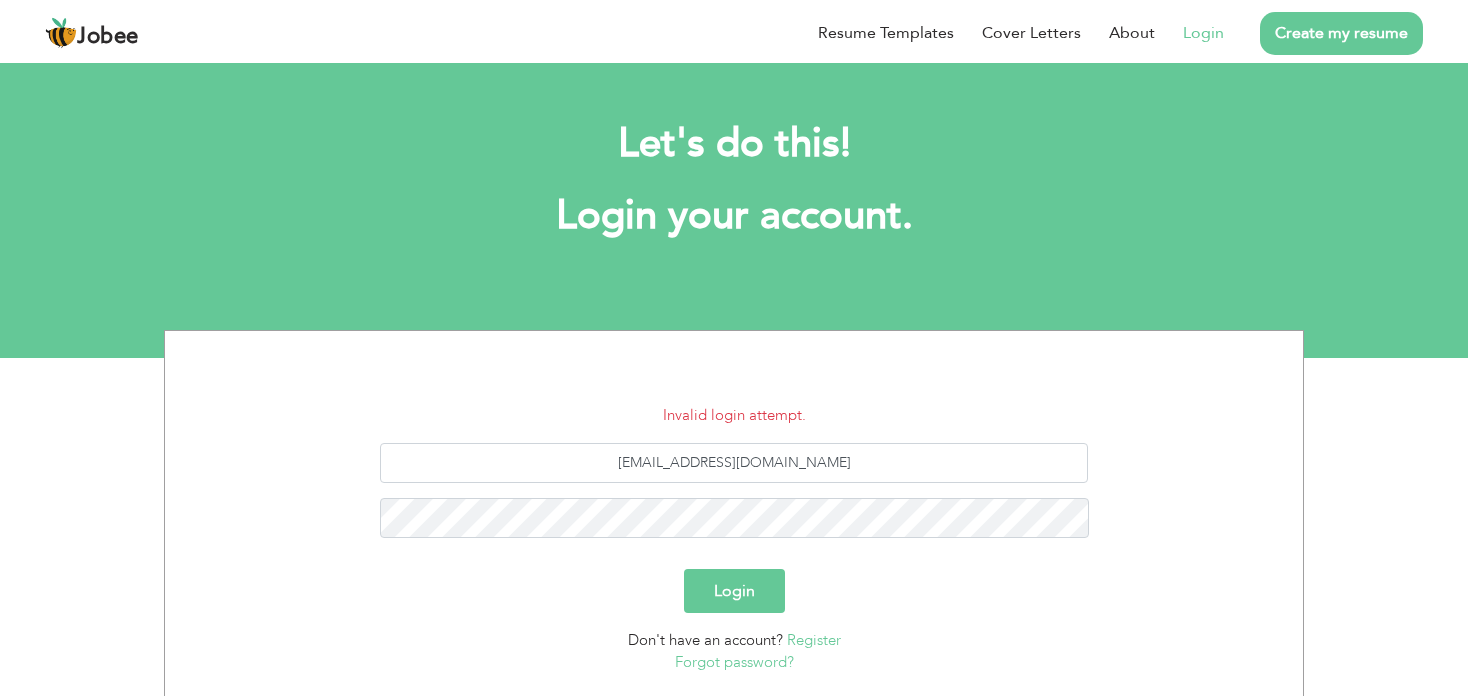 scroll, scrollTop: 0, scrollLeft: 0, axis: both 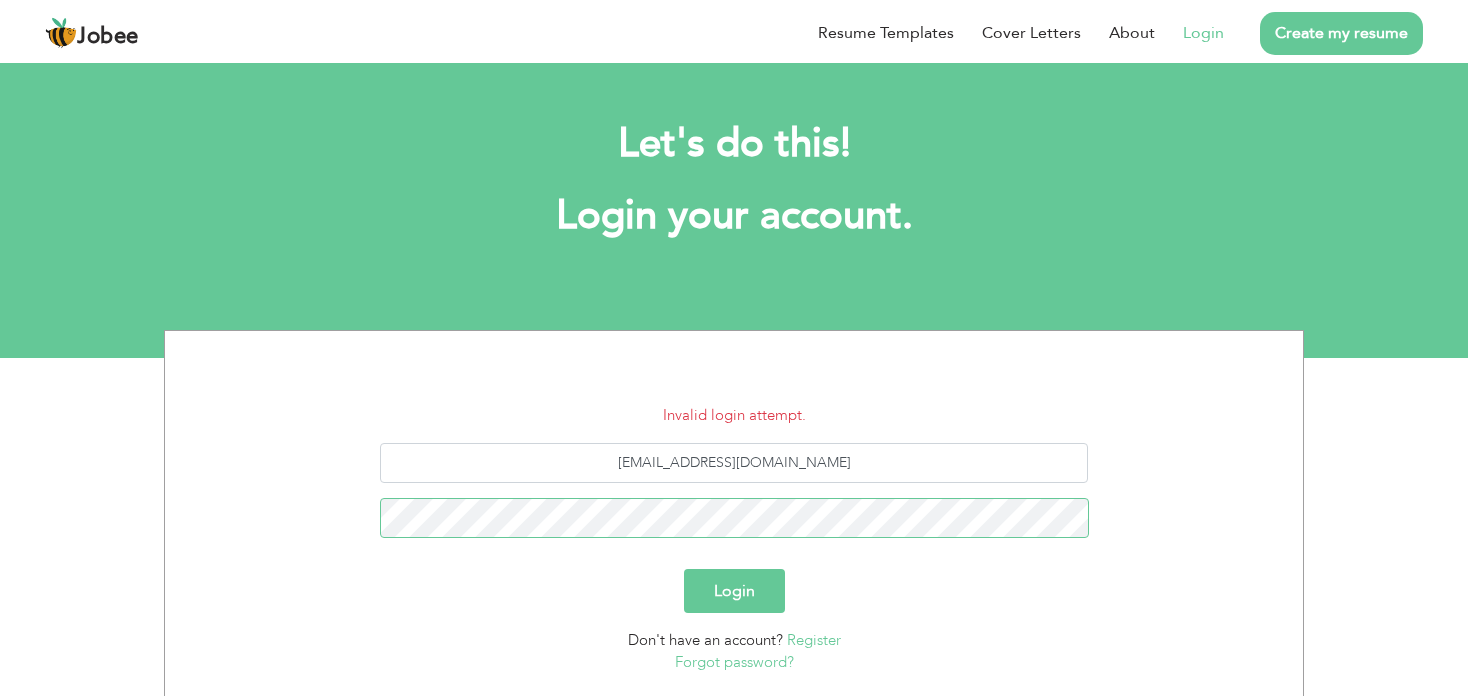click on "Login" at bounding box center (734, 591) 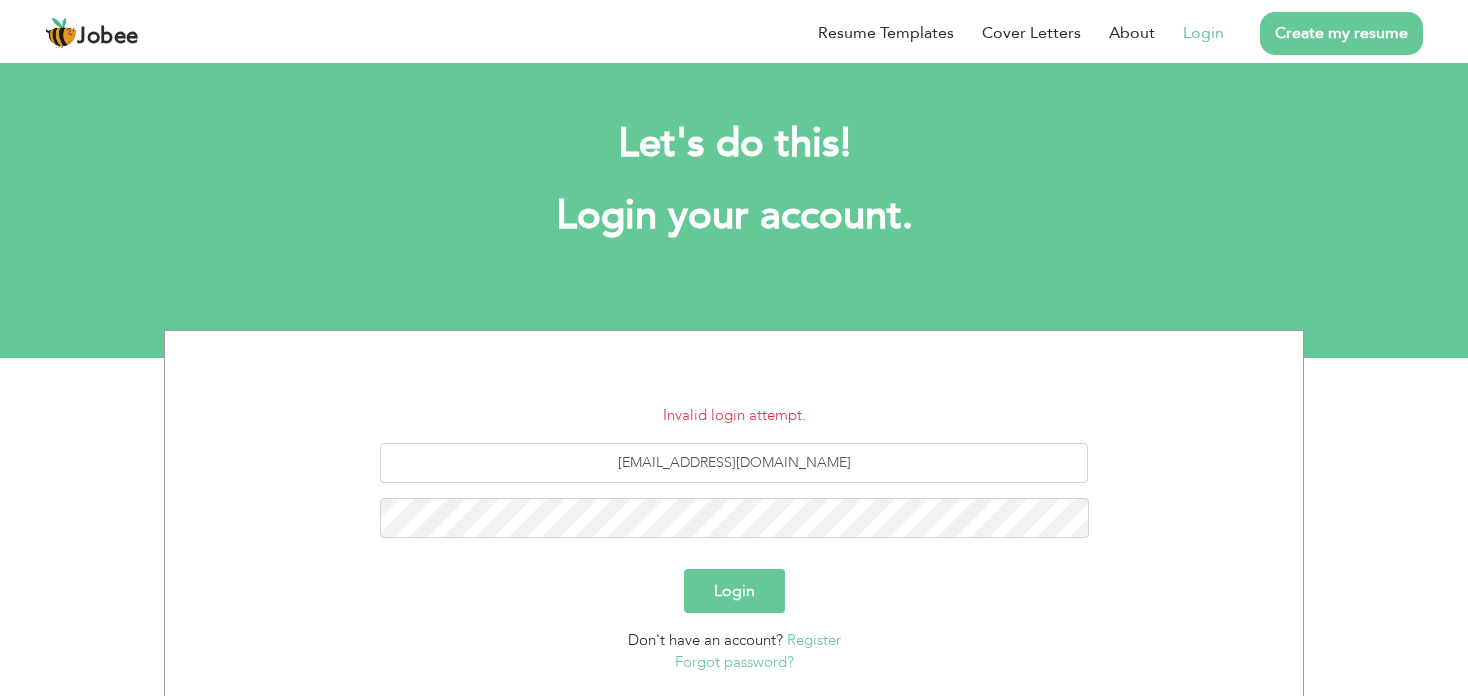 scroll, scrollTop: 0, scrollLeft: 0, axis: both 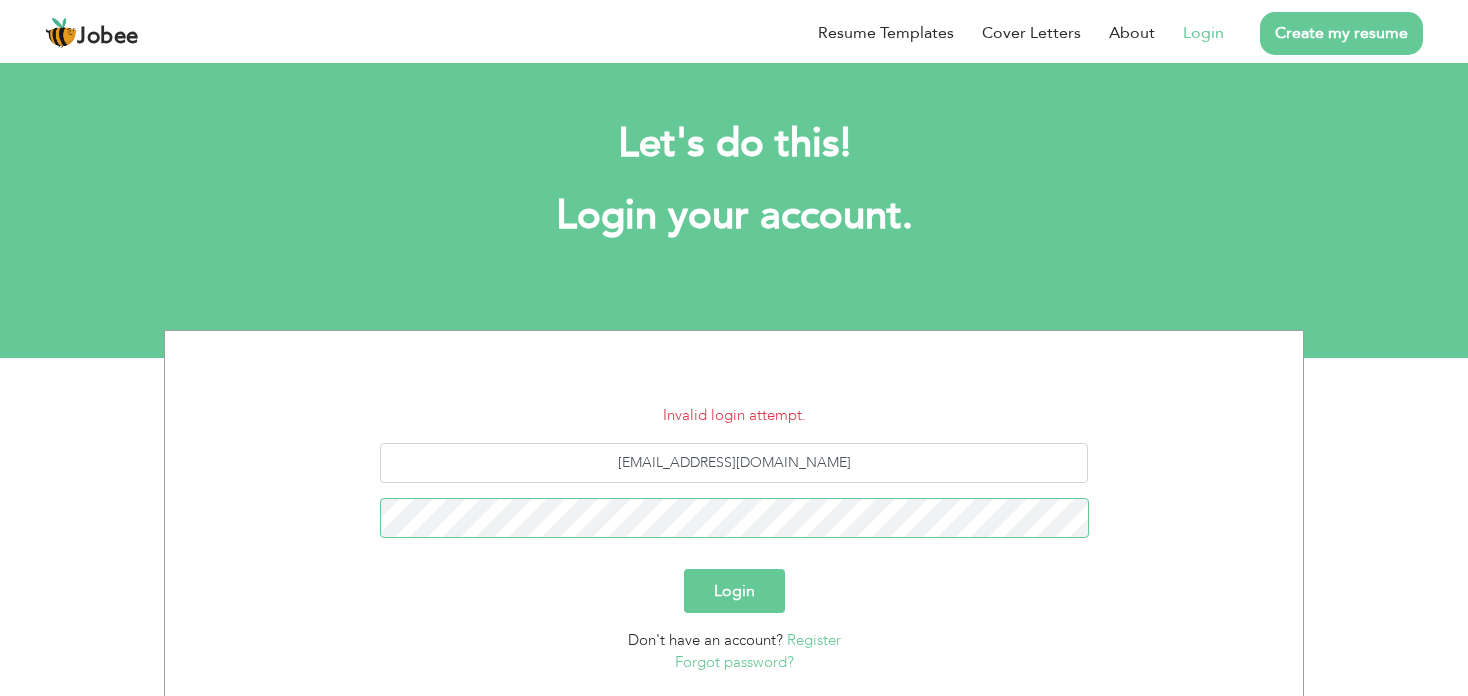 click on "Login" at bounding box center (734, 591) 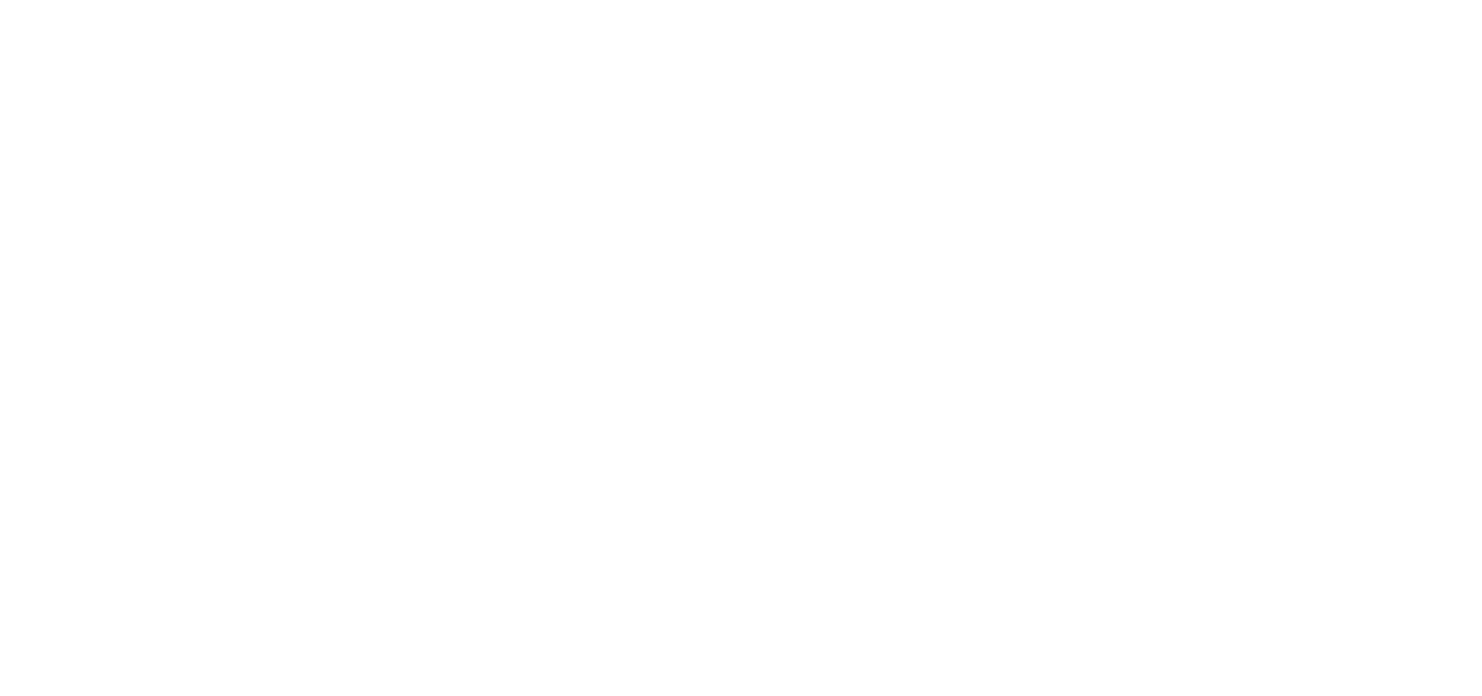 scroll, scrollTop: 0, scrollLeft: 0, axis: both 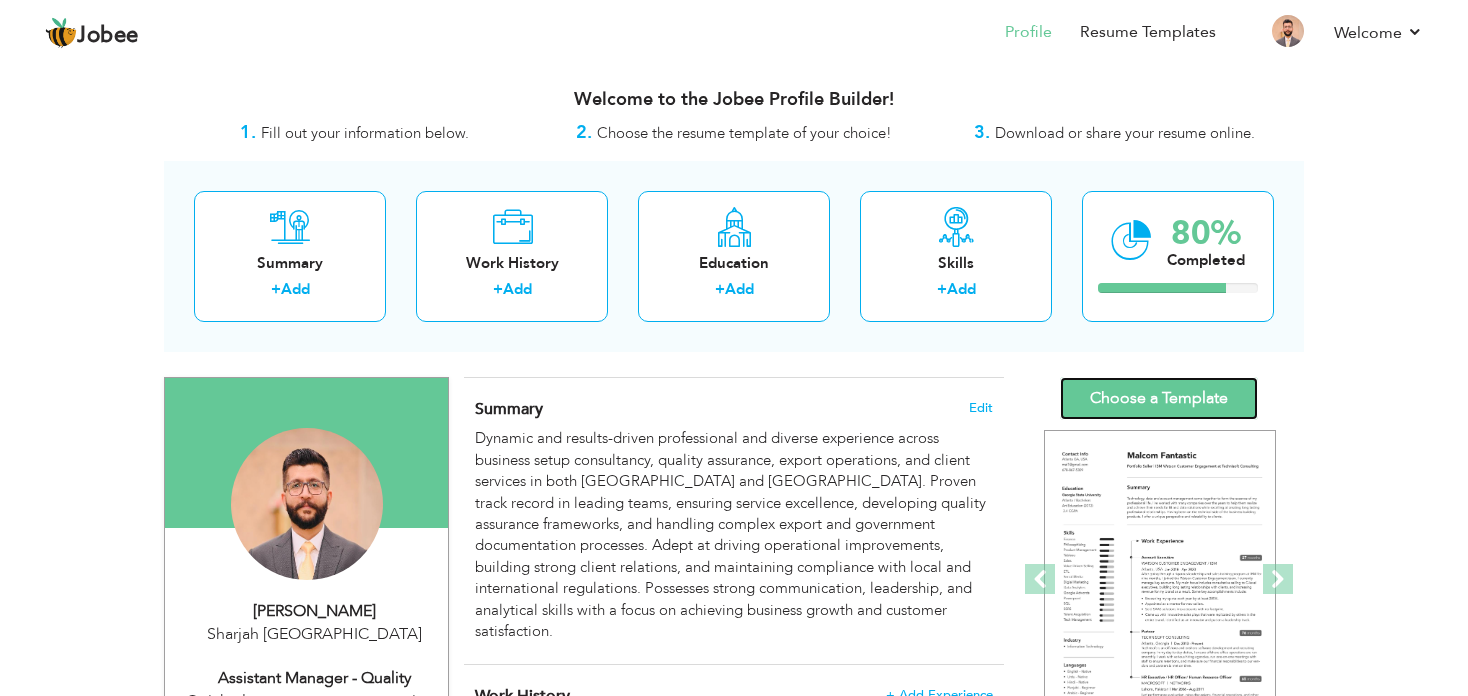 click on "Choose a Template" at bounding box center [1159, 398] 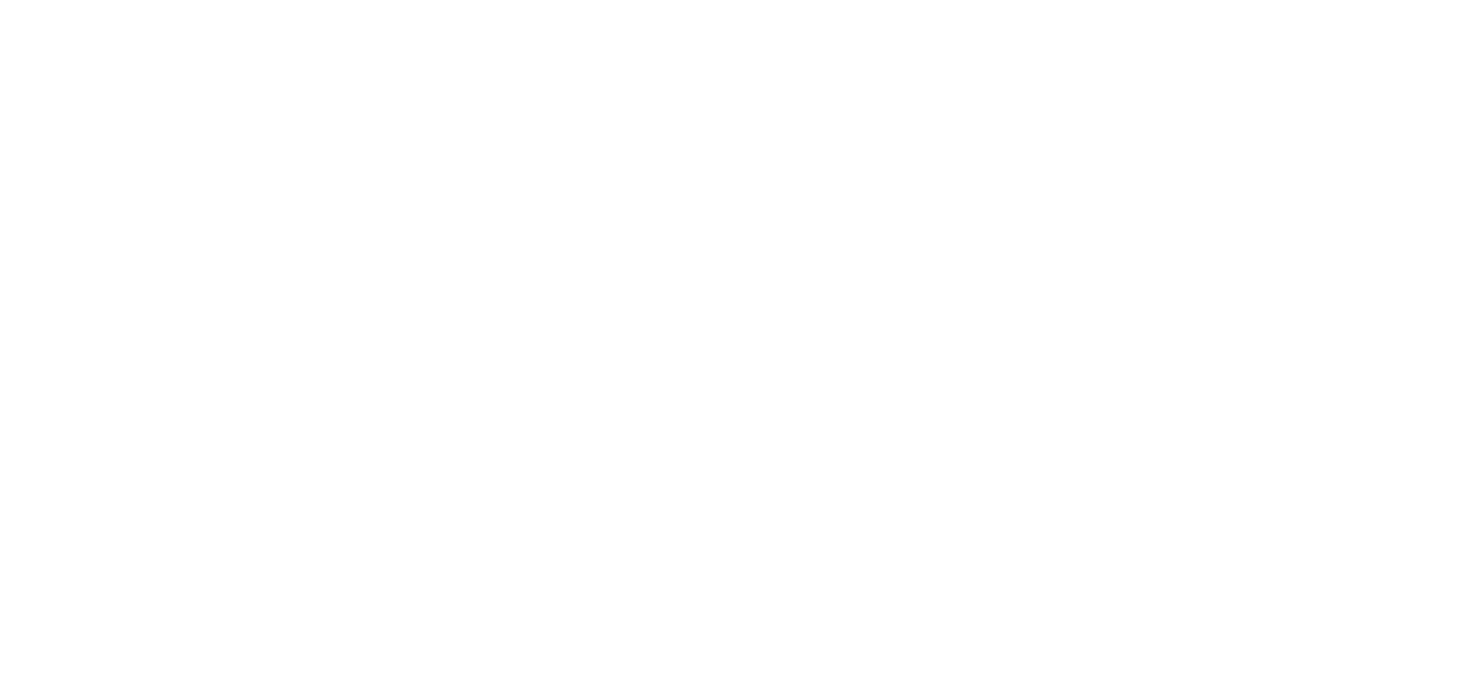 scroll, scrollTop: 0, scrollLeft: 0, axis: both 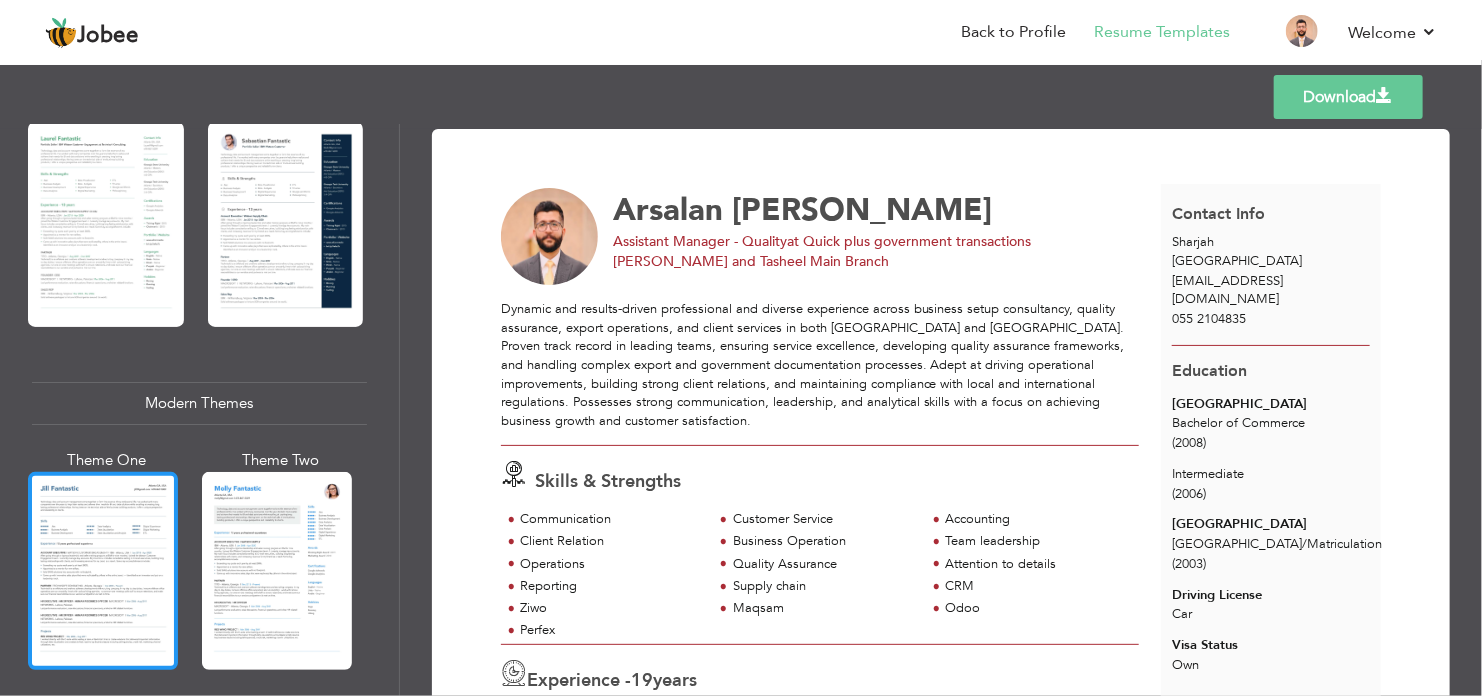 click at bounding box center [103, 571] 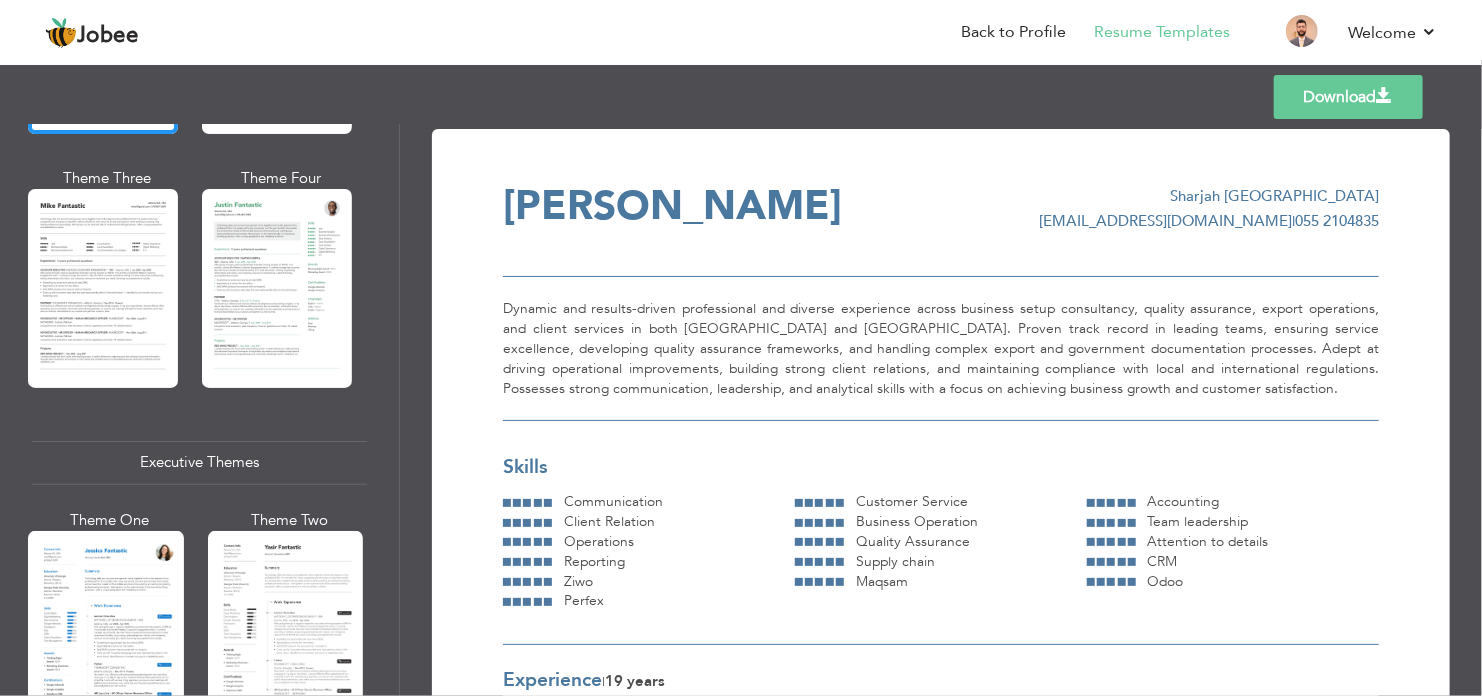 scroll, scrollTop: 1200, scrollLeft: 0, axis: vertical 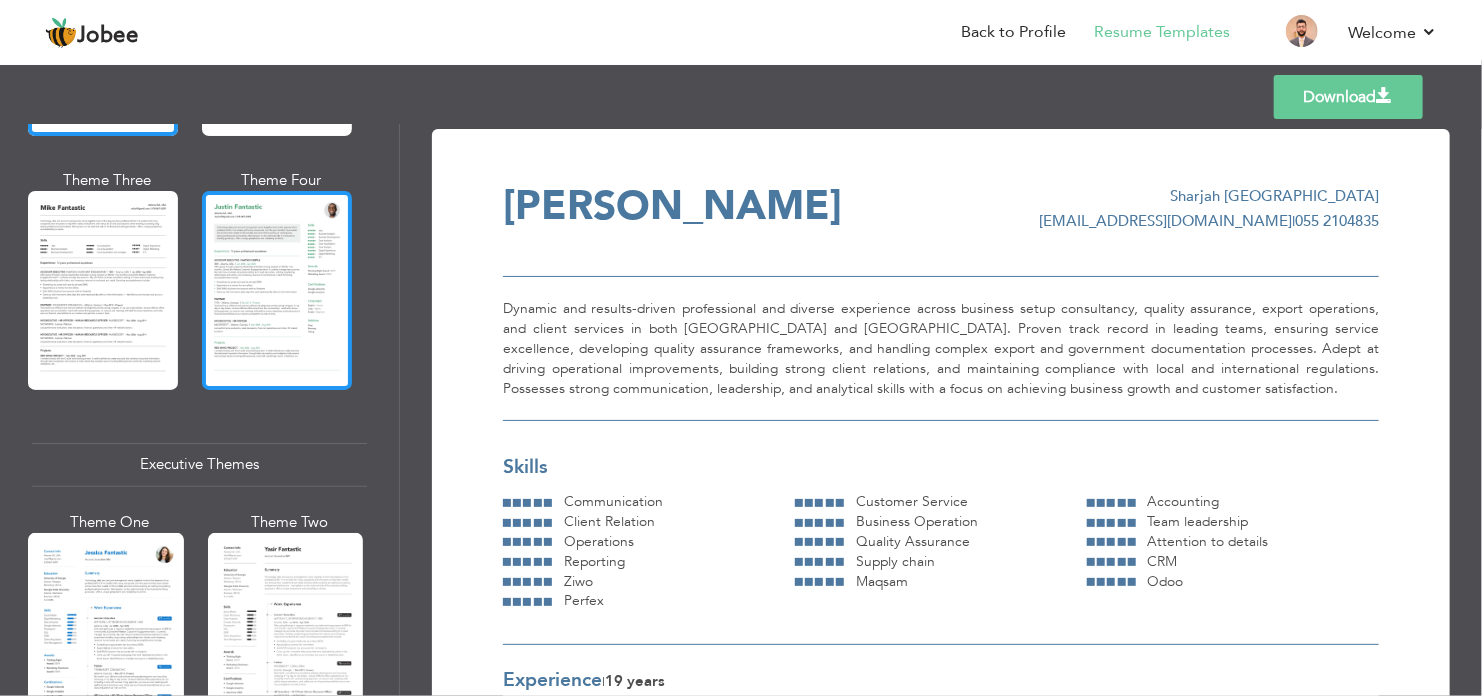 click at bounding box center (277, 290) 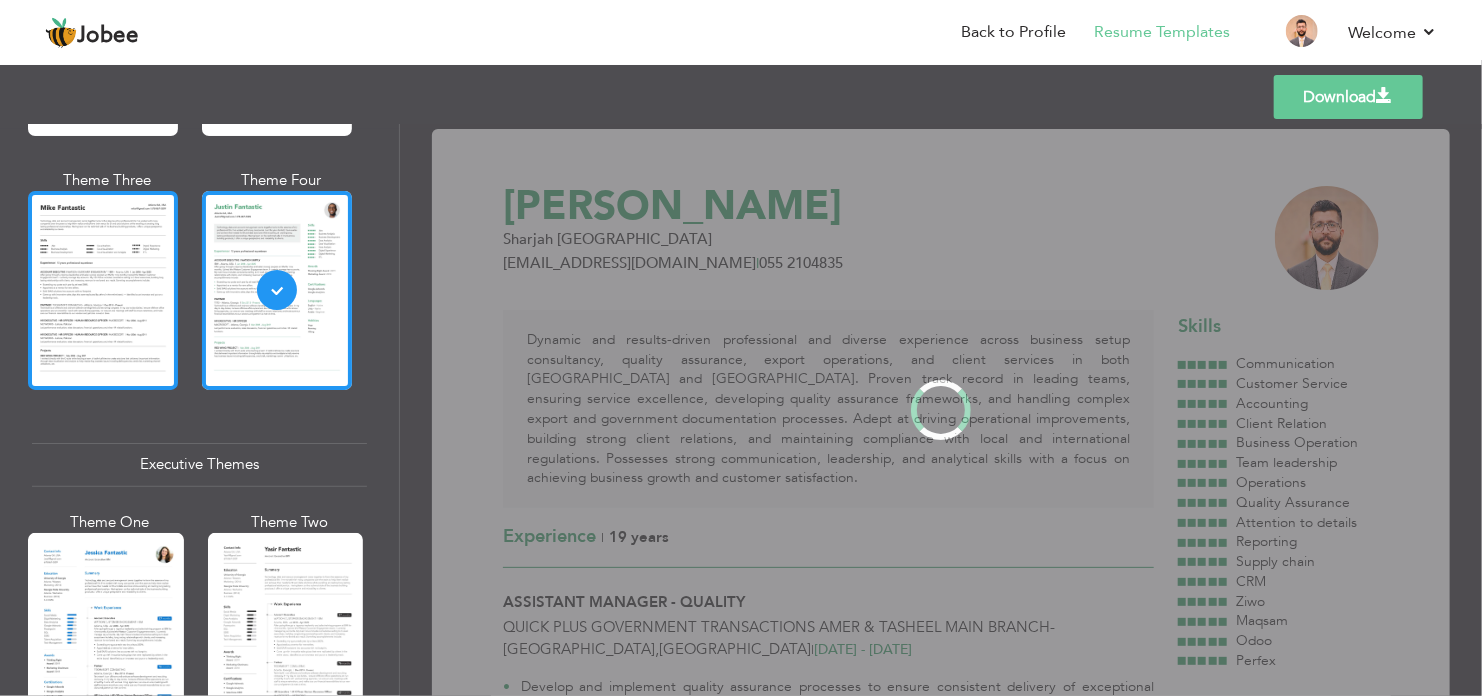 click at bounding box center (103, 290) 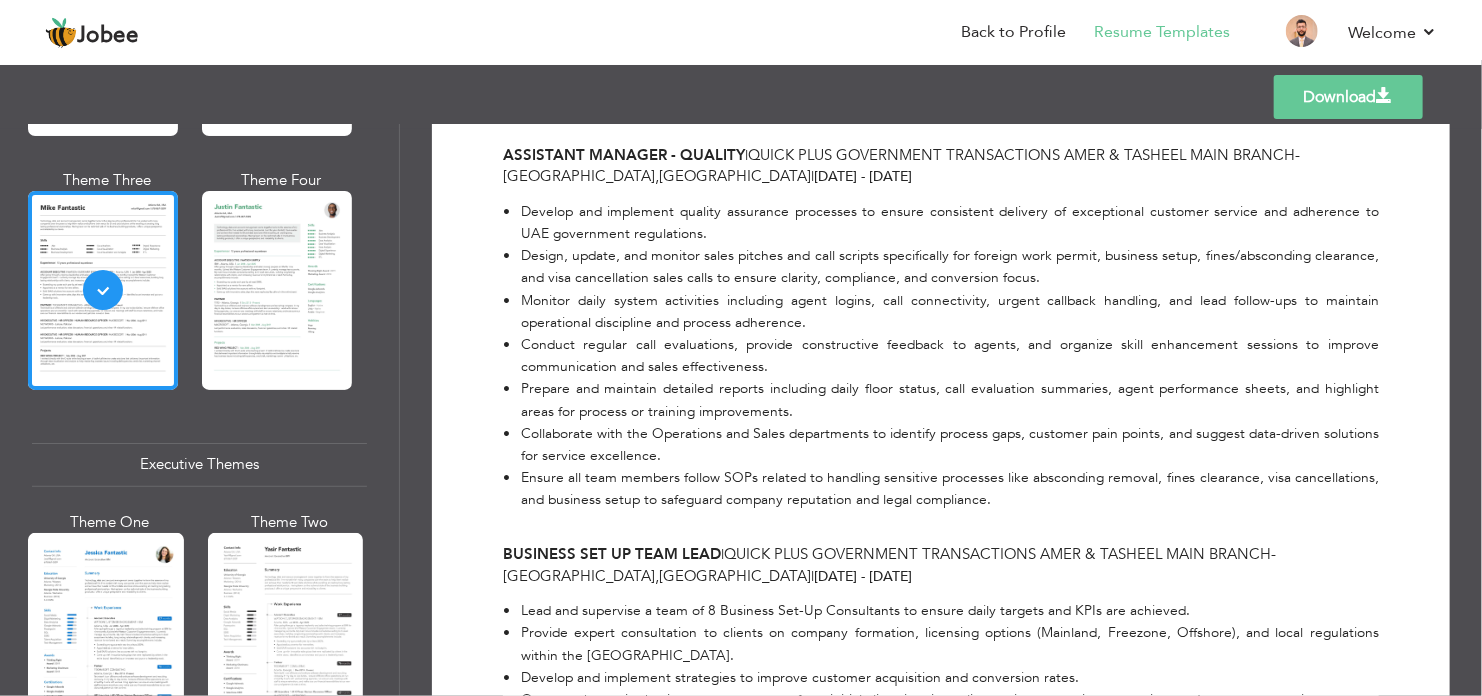 scroll, scrollTop: 800, scrollLeft: 0, axis: vertical 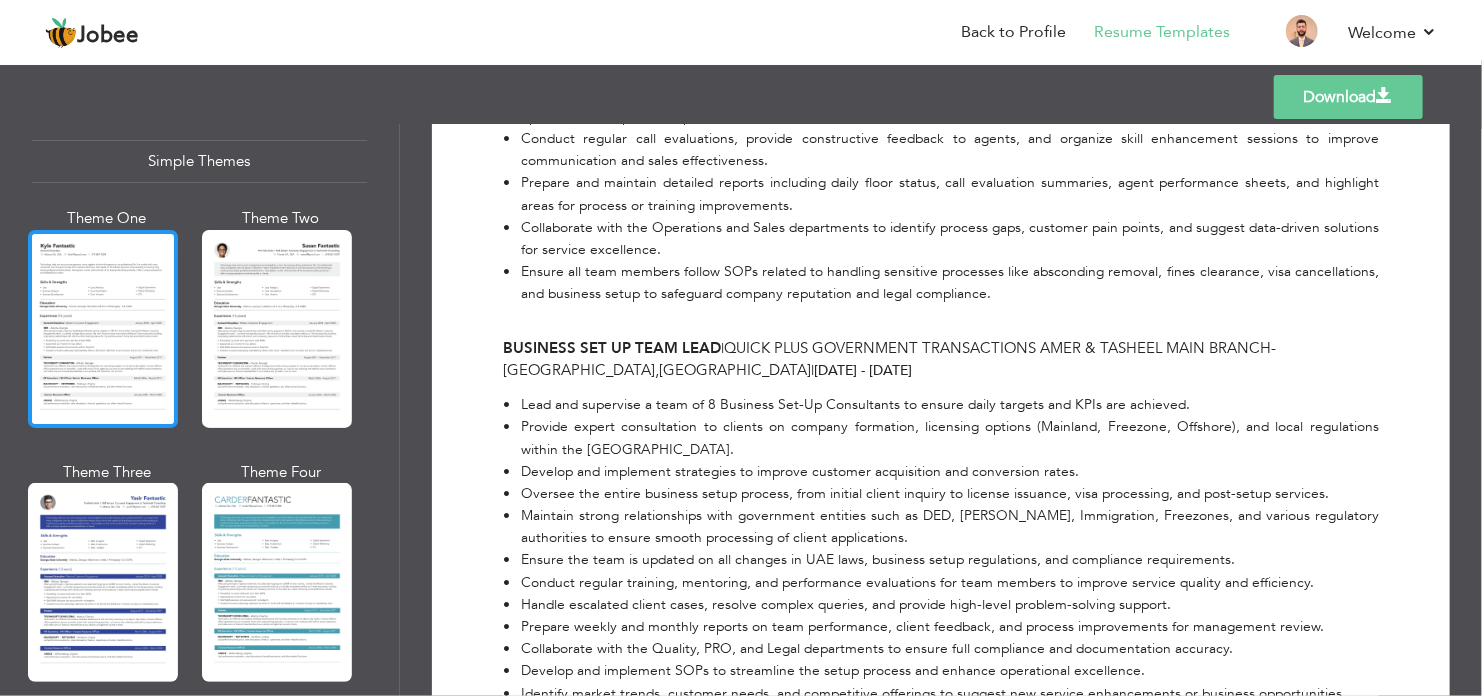click at bounding box center [103, 329] 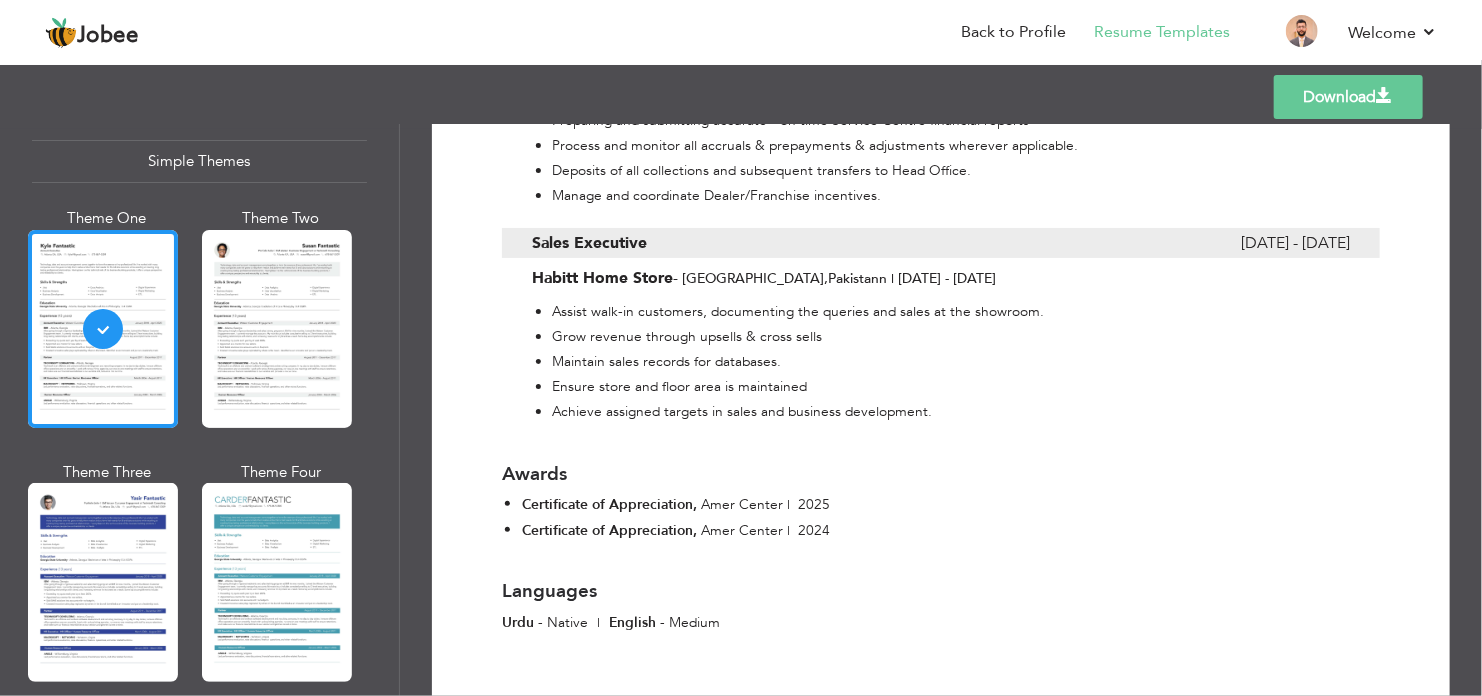 scroll, scrollTop: 2983, scrollLeft: 0, axis: vertical 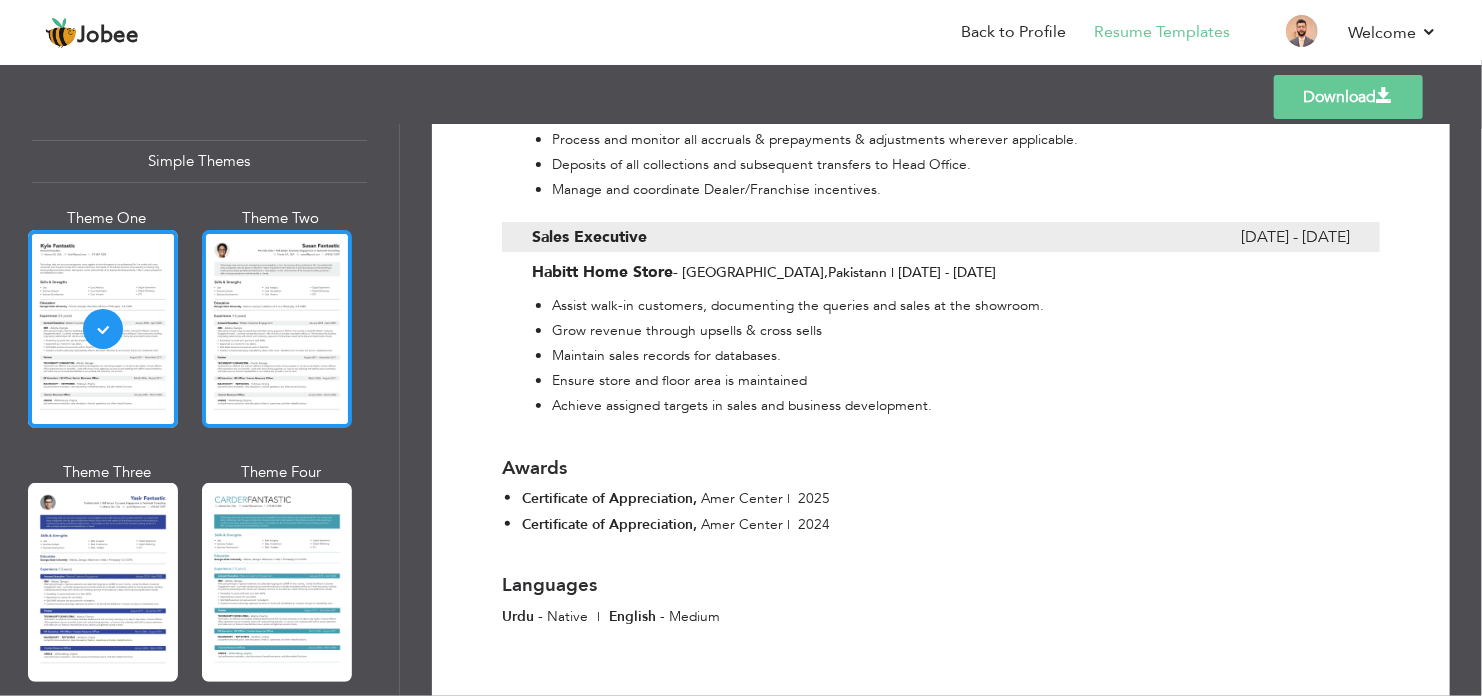 click at bounding box center (277, 329) 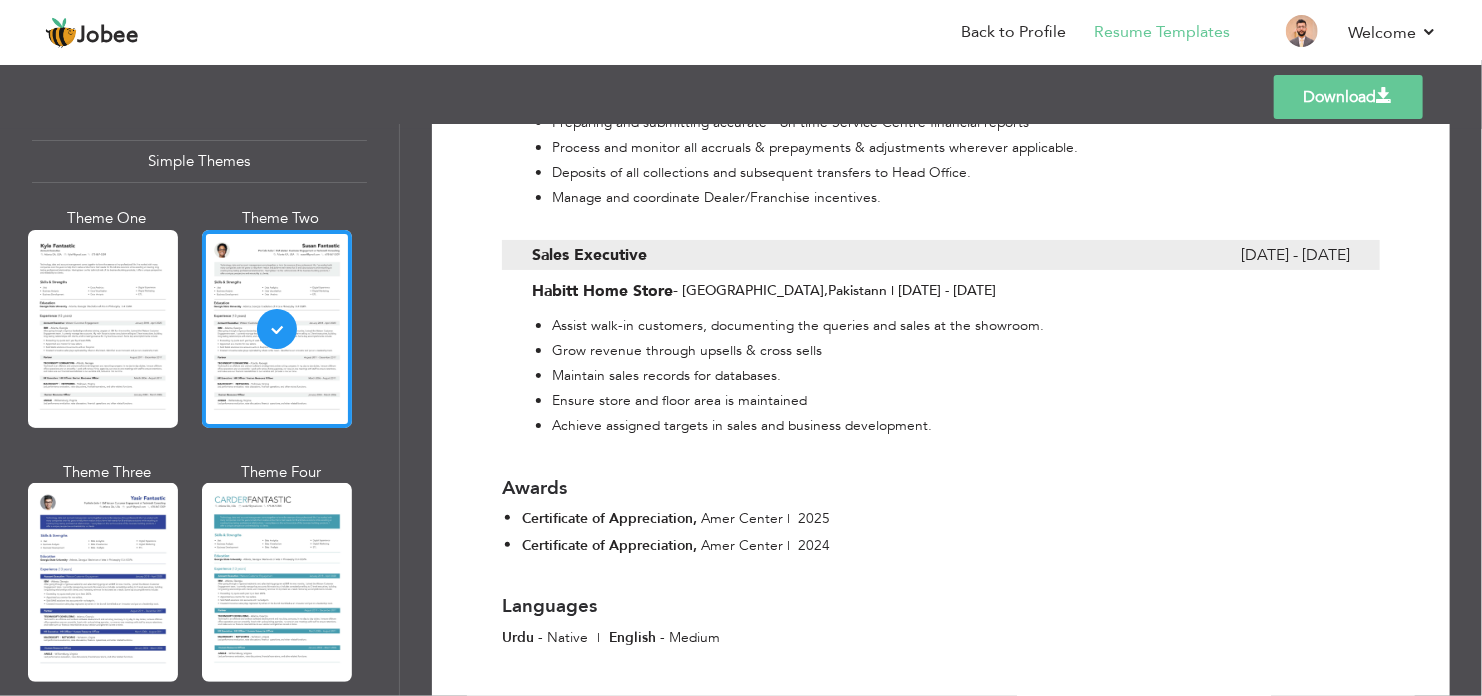 scroll, scrollTop: 3071, scrollLeft: 0, axis: vertical 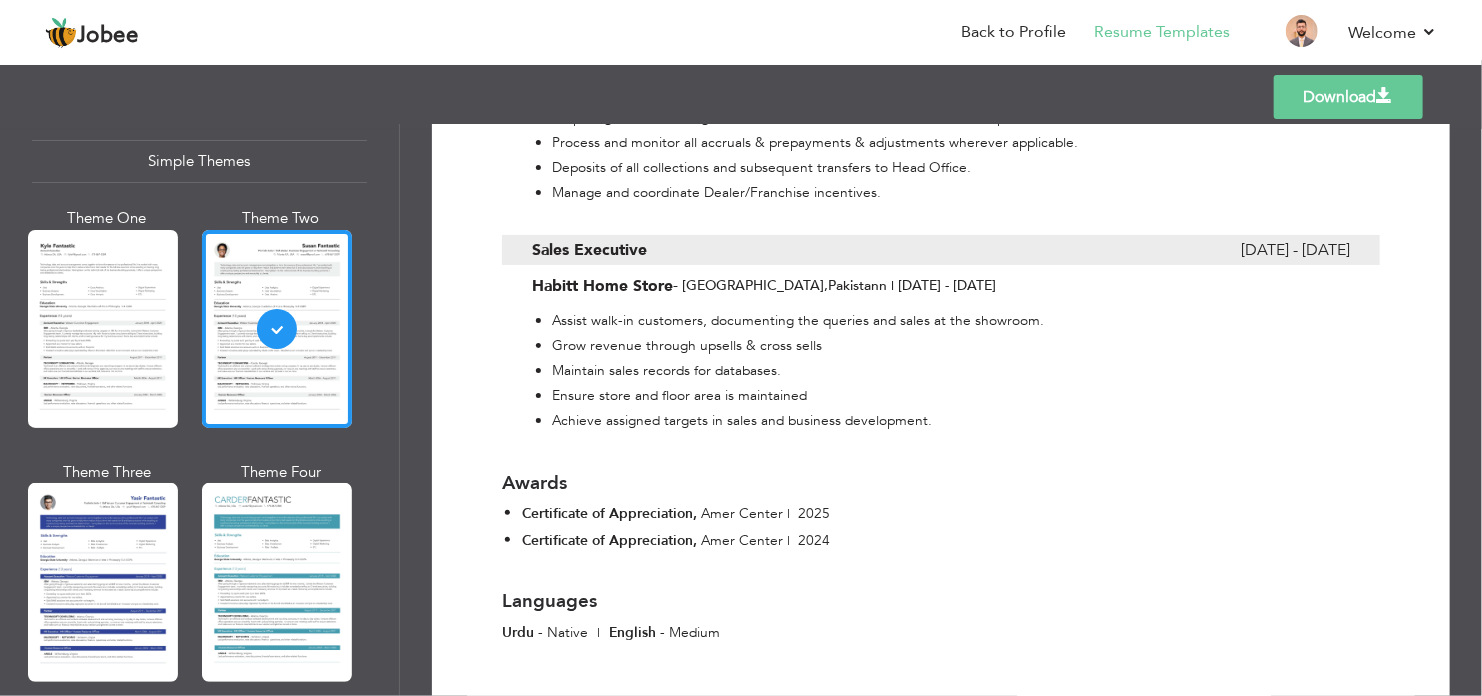 drag, startPoint x: 127, startPoint y: 542, endPoint x: 223, endPoint y: 501, distance: 104.388695 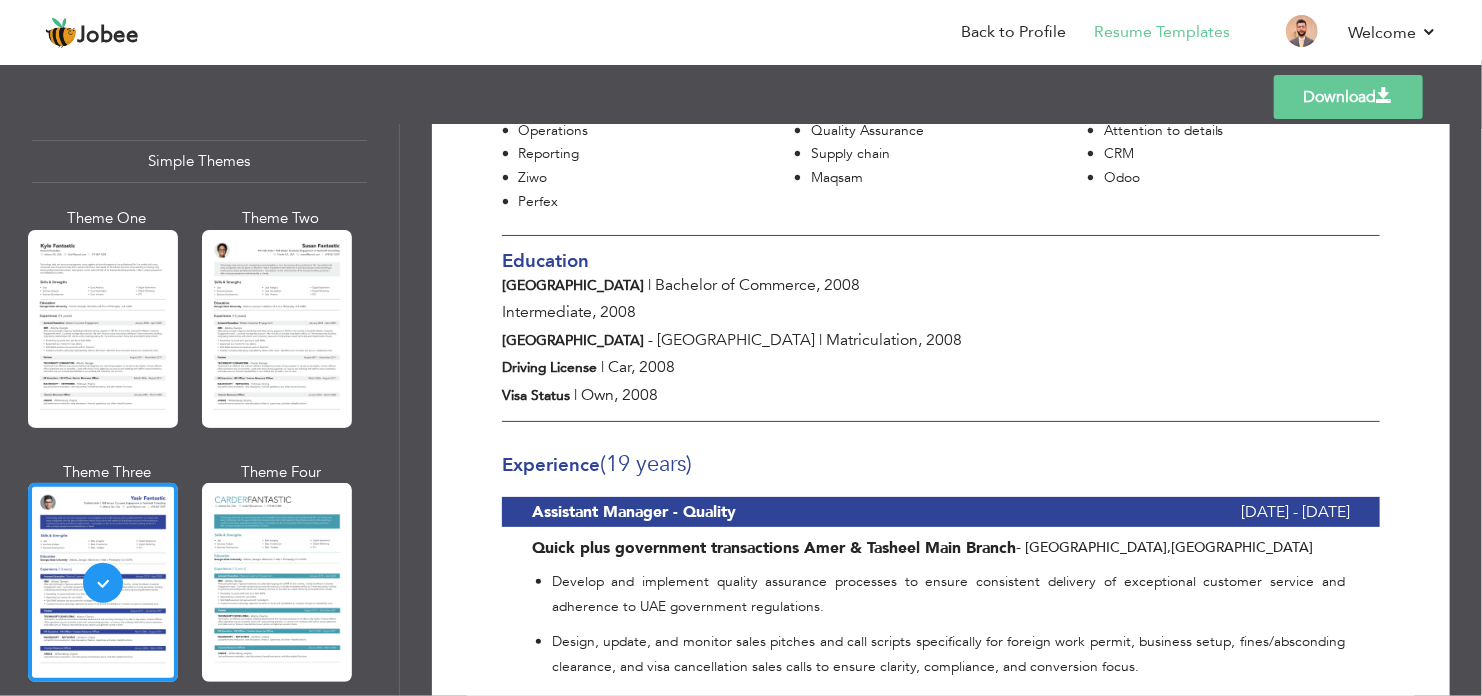 scroll, scrollTop: 0, scrollLeft: 0, axis: both 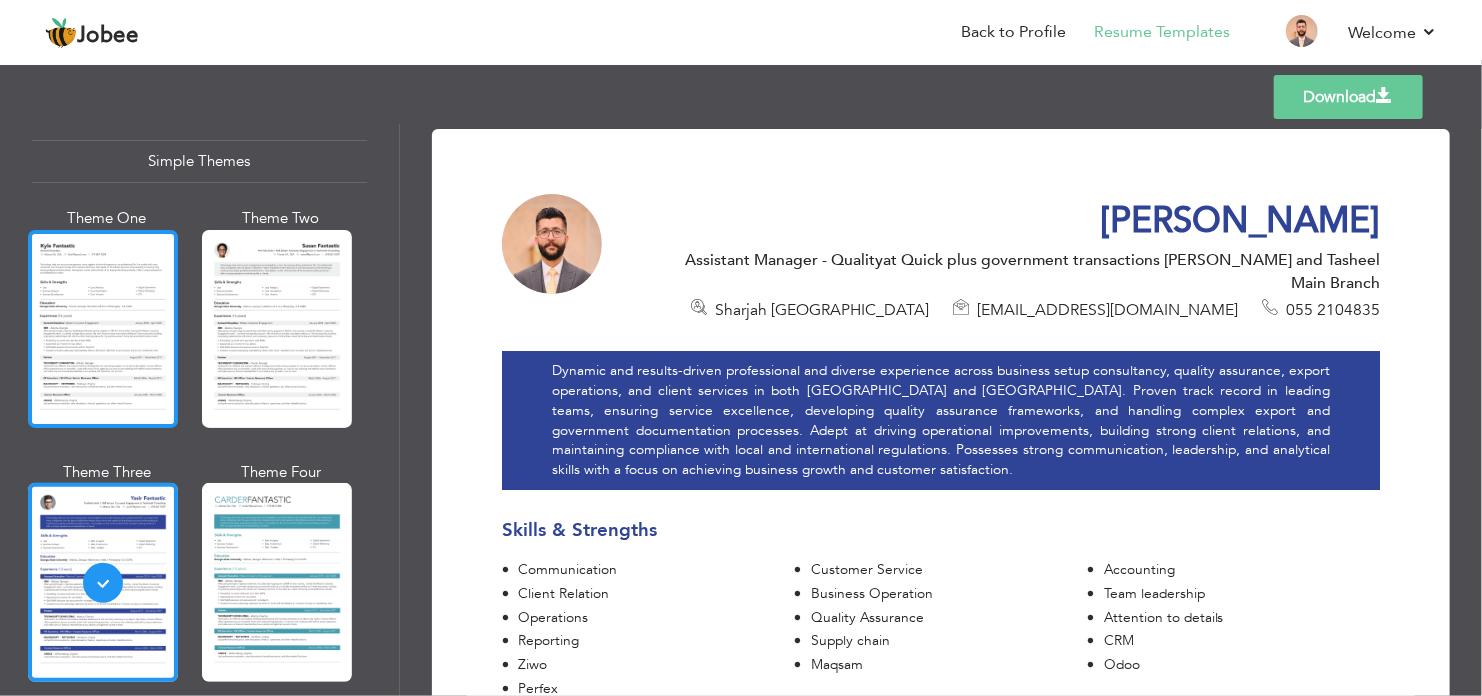 click at bounding box center [103, 329] 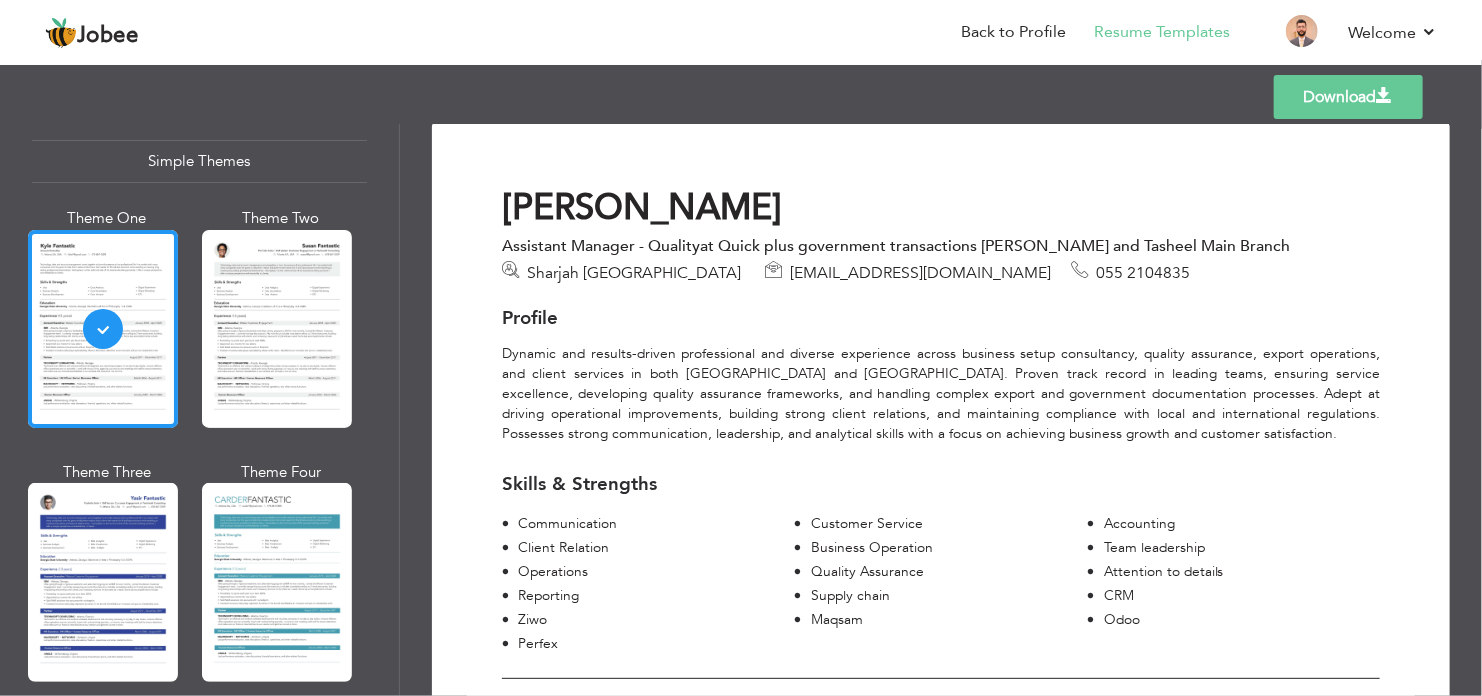 scroll, scrollTop: 0, scrollLeft: 0, axis: both 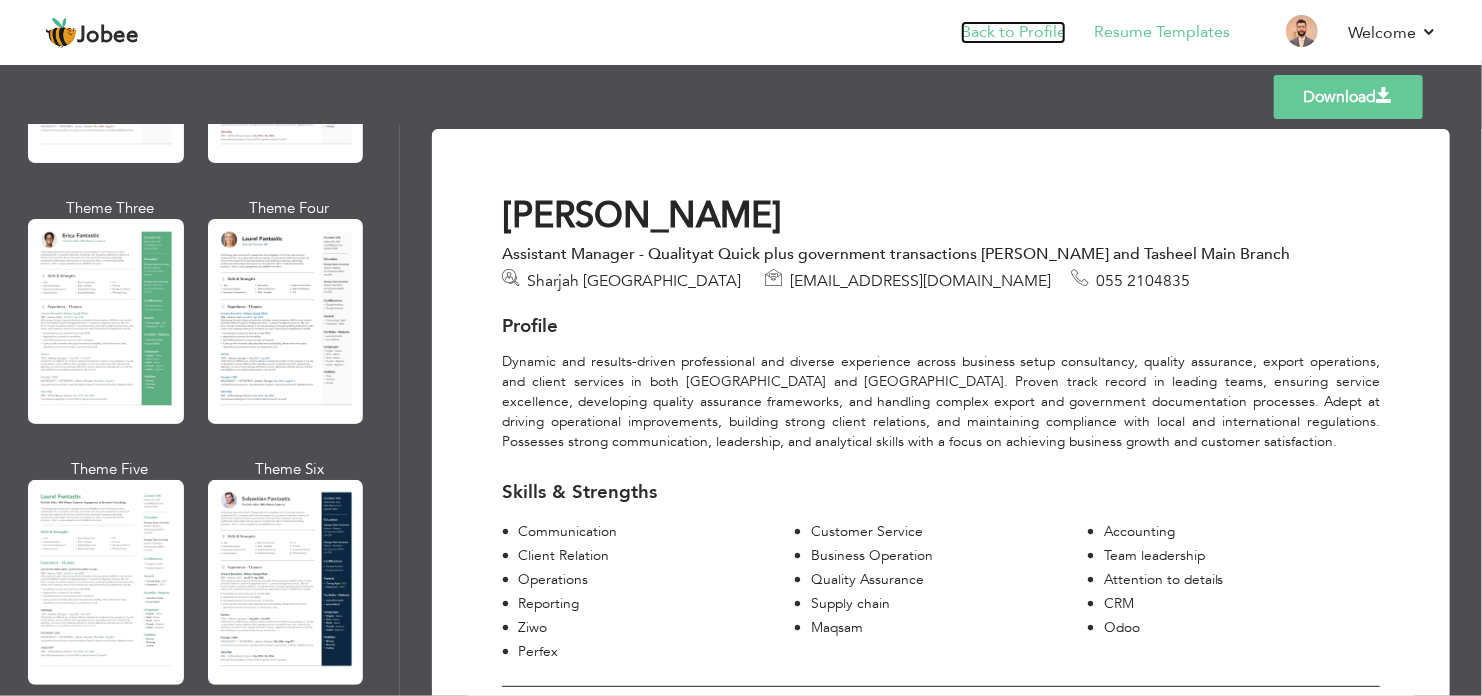 click on "Back to Profile" at bounding box center (1013, 32) 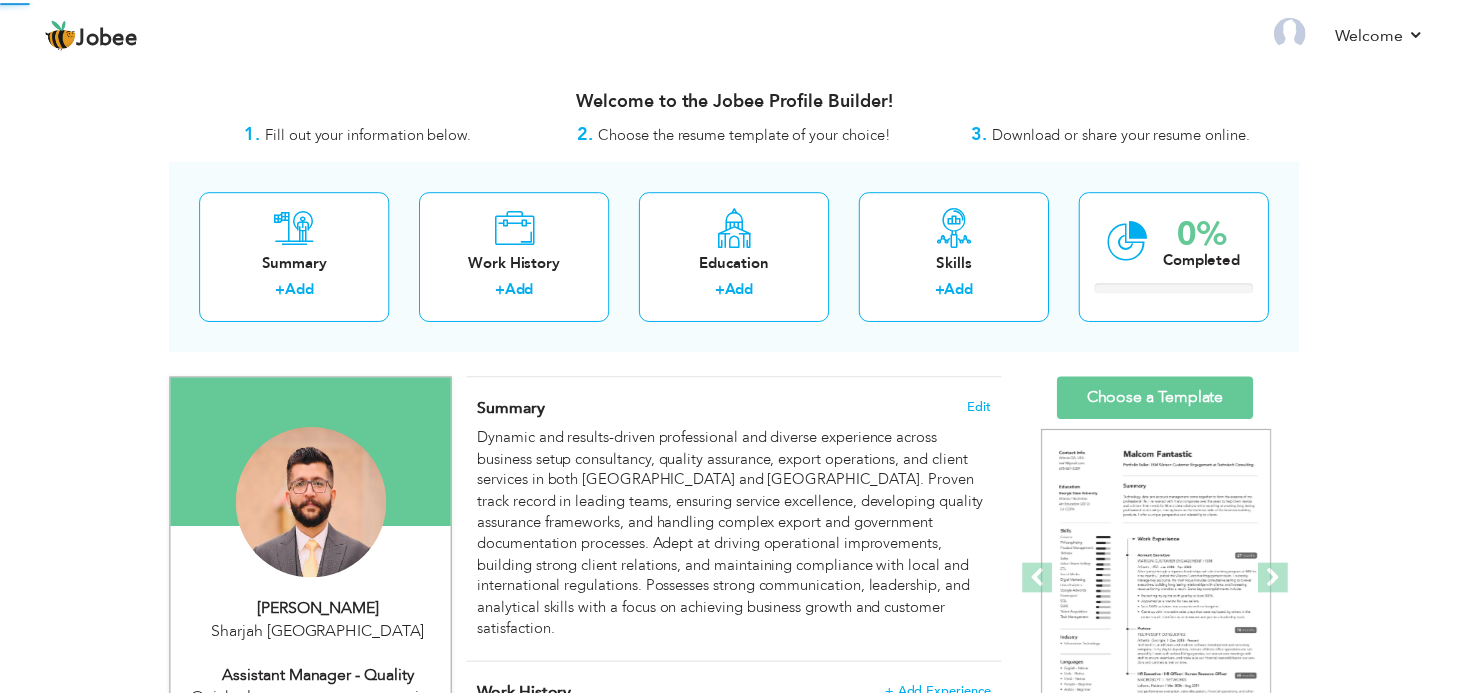 scroll, scrollTop: 0, scrollLeft: 0, axis: both 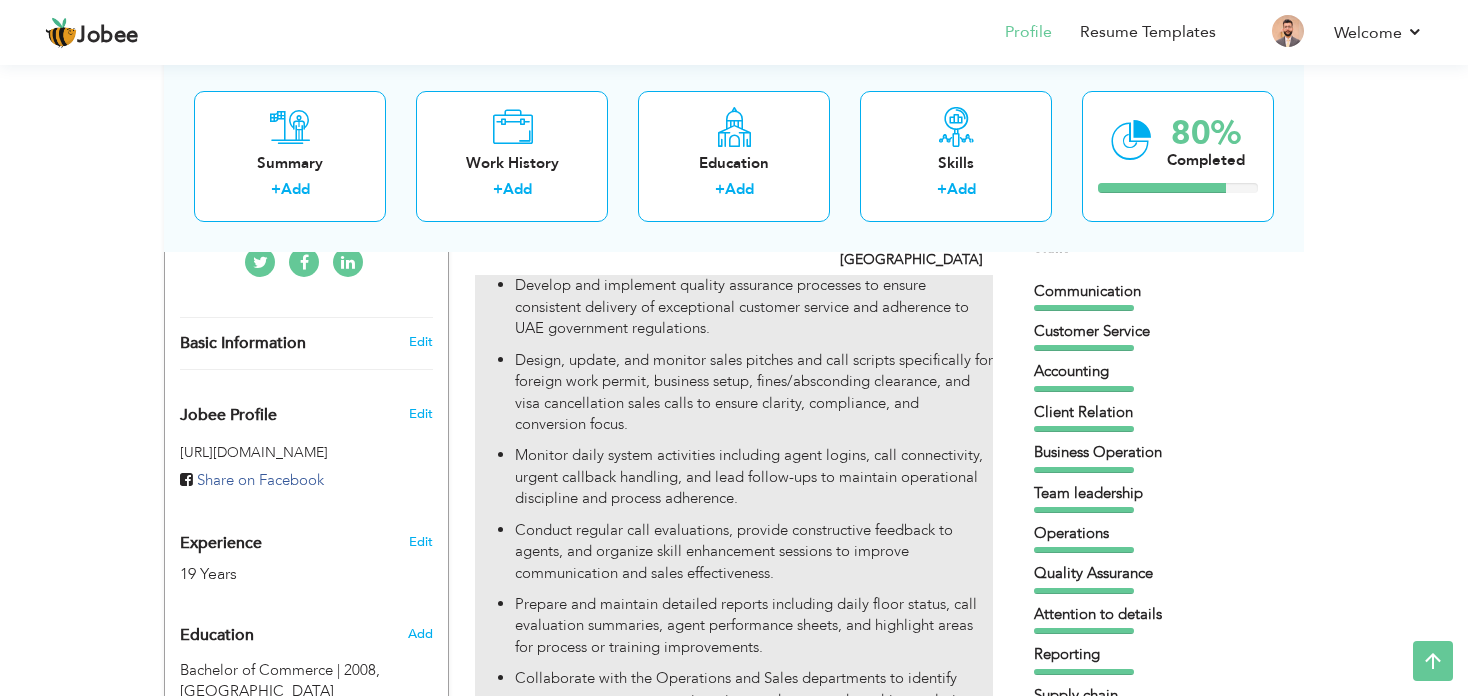 click on "Monitor daily system activities including agent logins, call connectivity, urgent callback handling, and lead follow-ups to maintain operational discipline and process adherence." at bounding box center (754, 477) 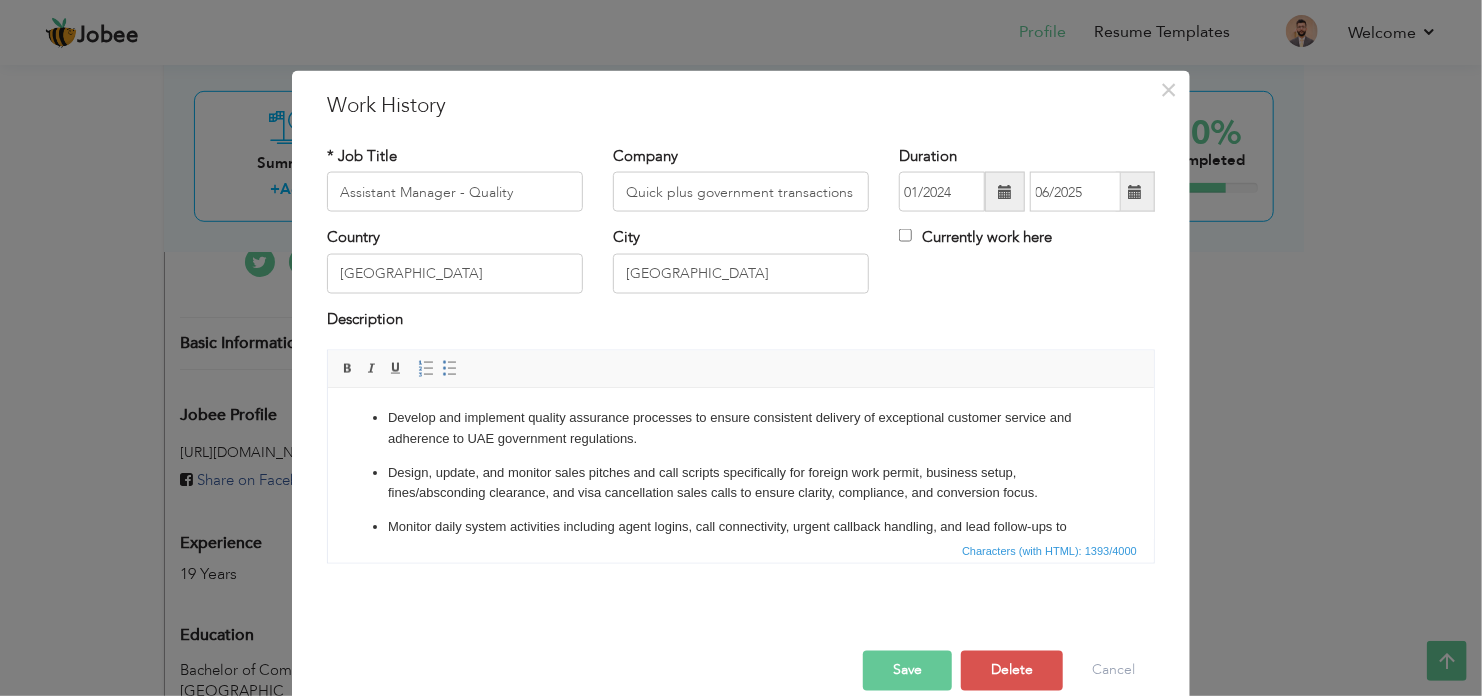 drag, startPoint x: 665, startPoint y: 498, endPoint x: 821, endPoint y: 499, distance: 156.0032 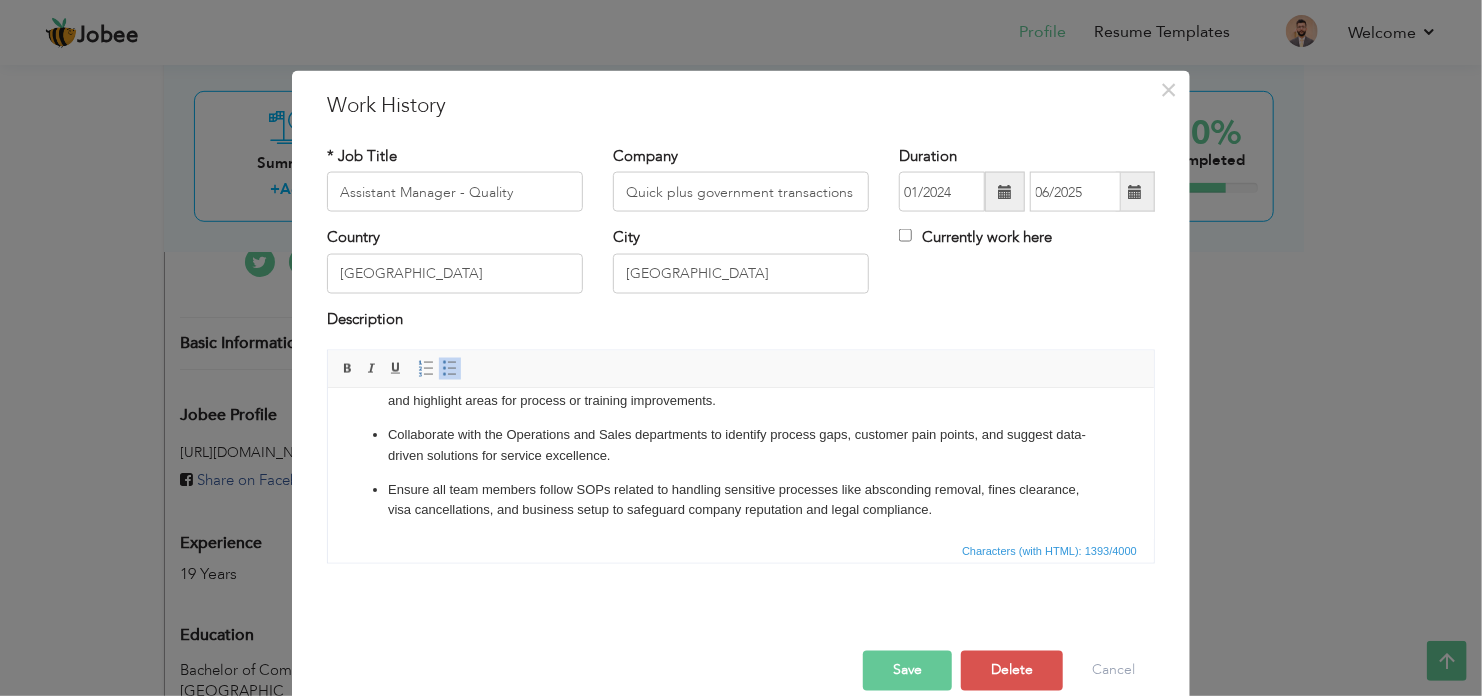 scroll, scrollTop: 259, scrollLeft: 0, axis: vertical 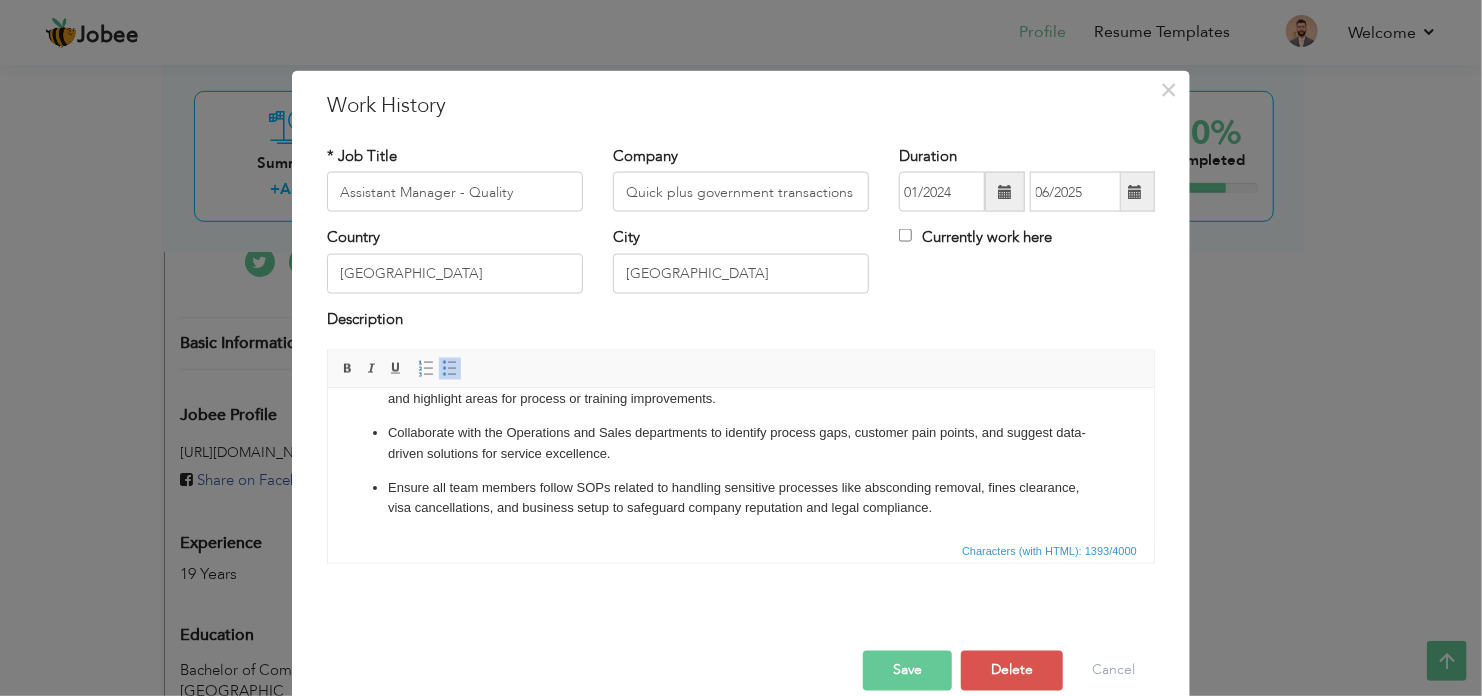click on "Collaborate with the Operations and Sales departments to identify process gaps, customer pain points, and suggest data-driven solutions for service excellence." at bounding box center (740, 443) 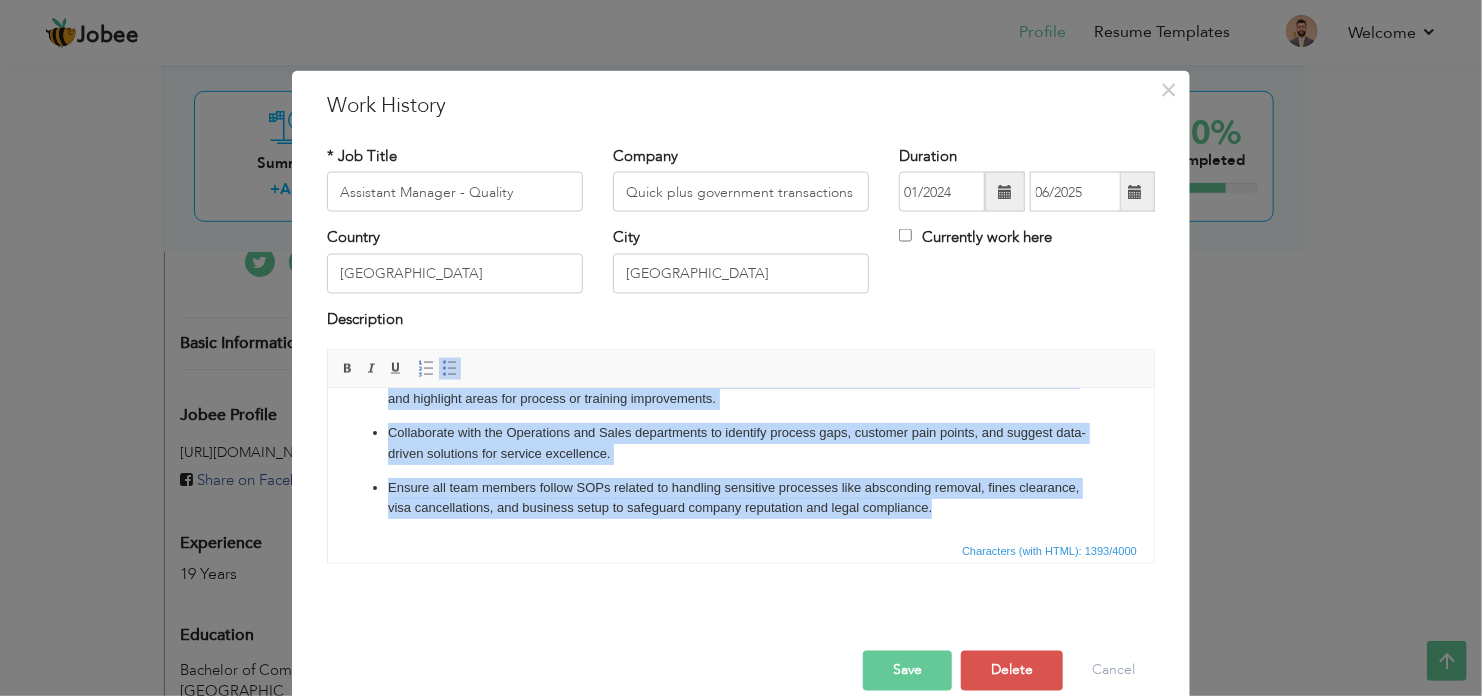 copy on "Develop and implement quality assurance processes to ensure consistent delivery of exceptional customer service and adherence to UAE government regulations. Design, update, and monitor sales pitches and call scripts specifically for foreign work permit, business setup, fines/absconding clearance, and visa cancellation sales calls to ensure clarity, compliance, and conversion focus. Monitor daily system activities including agent logins, call connectivity, urgent callback handling, and lead follow-ups to maintain operational discipline and process adherence. Conduct regular call evaluations, provide constructive feedback to agents, and organize skill enhancement sessions to improve communication and sales effectiveness. Prepare and maintain detailed reports including daily floor status, call evaluation summaries, agent performance sheets, and highlight areas for process or training improvements. Collaborate with the Operations and Sales departments to identify process gaps, customer pain points, and suggest..." 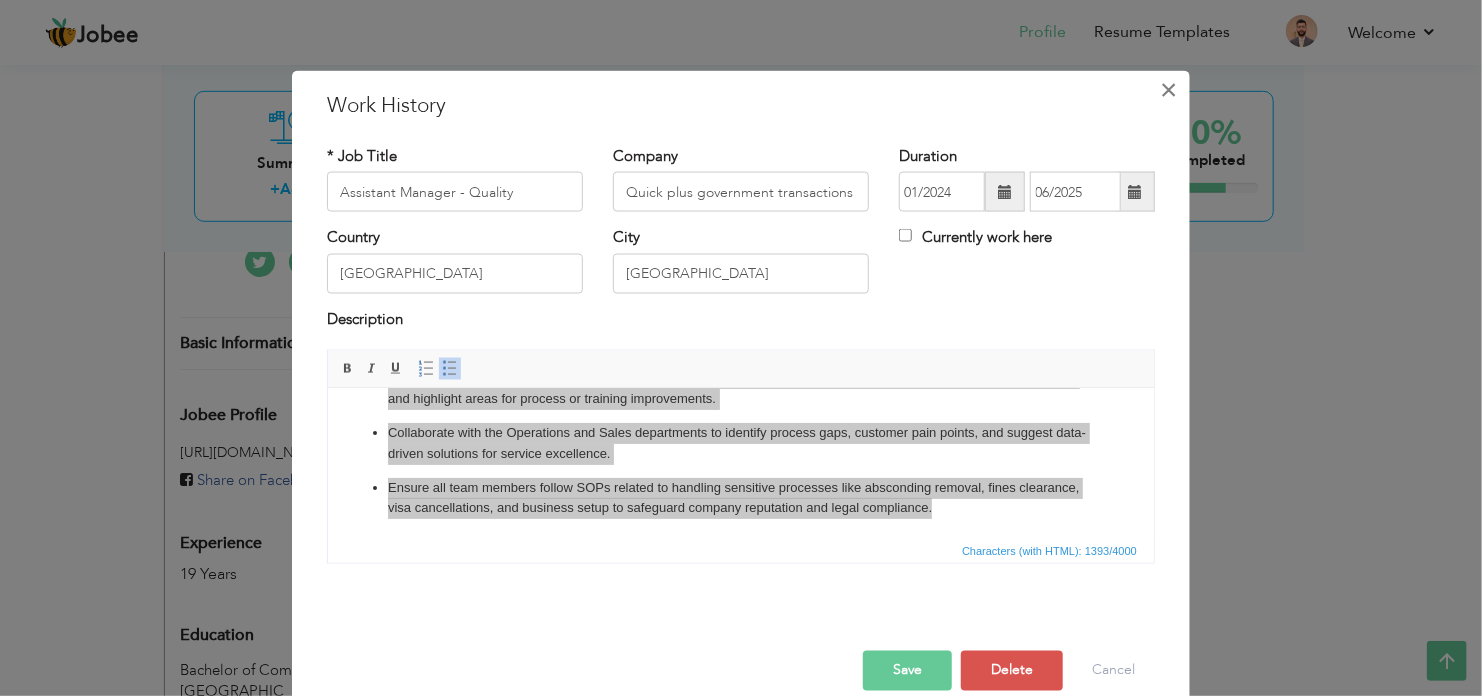 click on "×" at bounding box center [1169, 90] 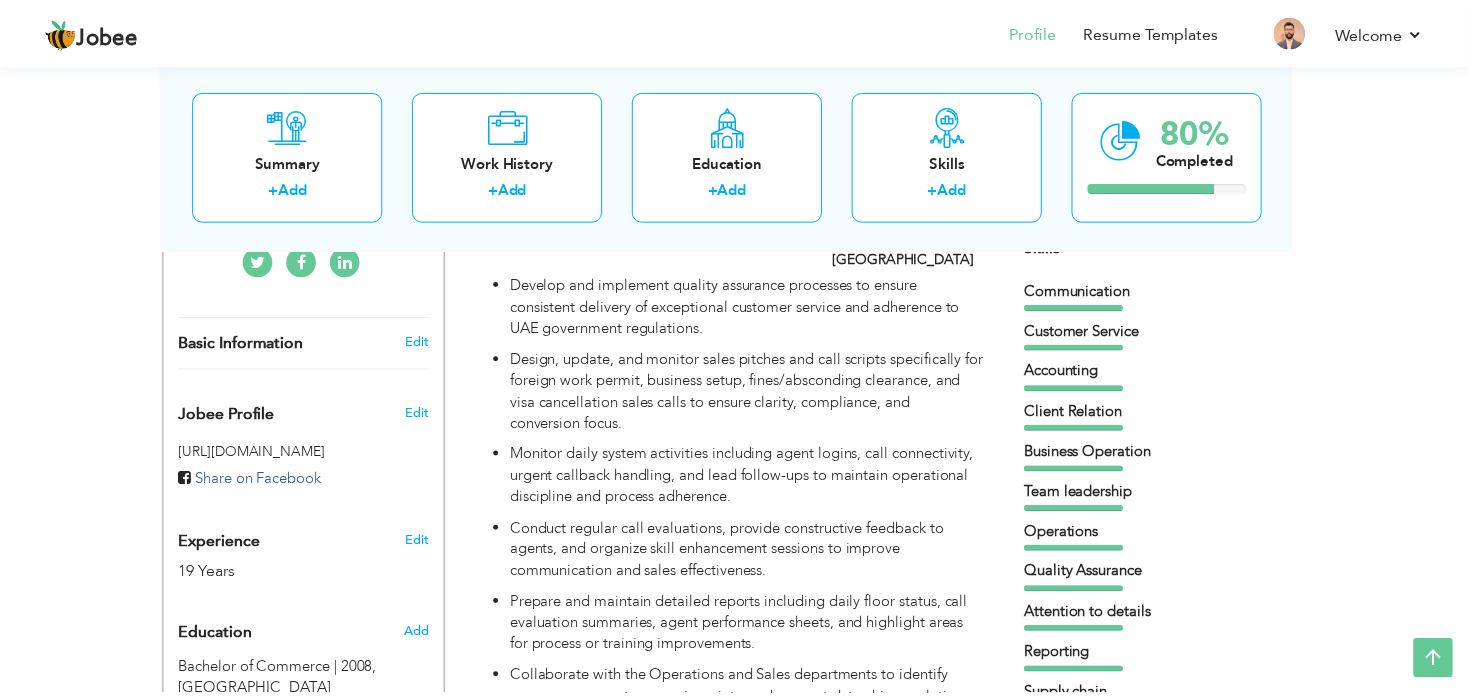 scroll, scrollTop: 0, scrollLeft: 0, axis: both 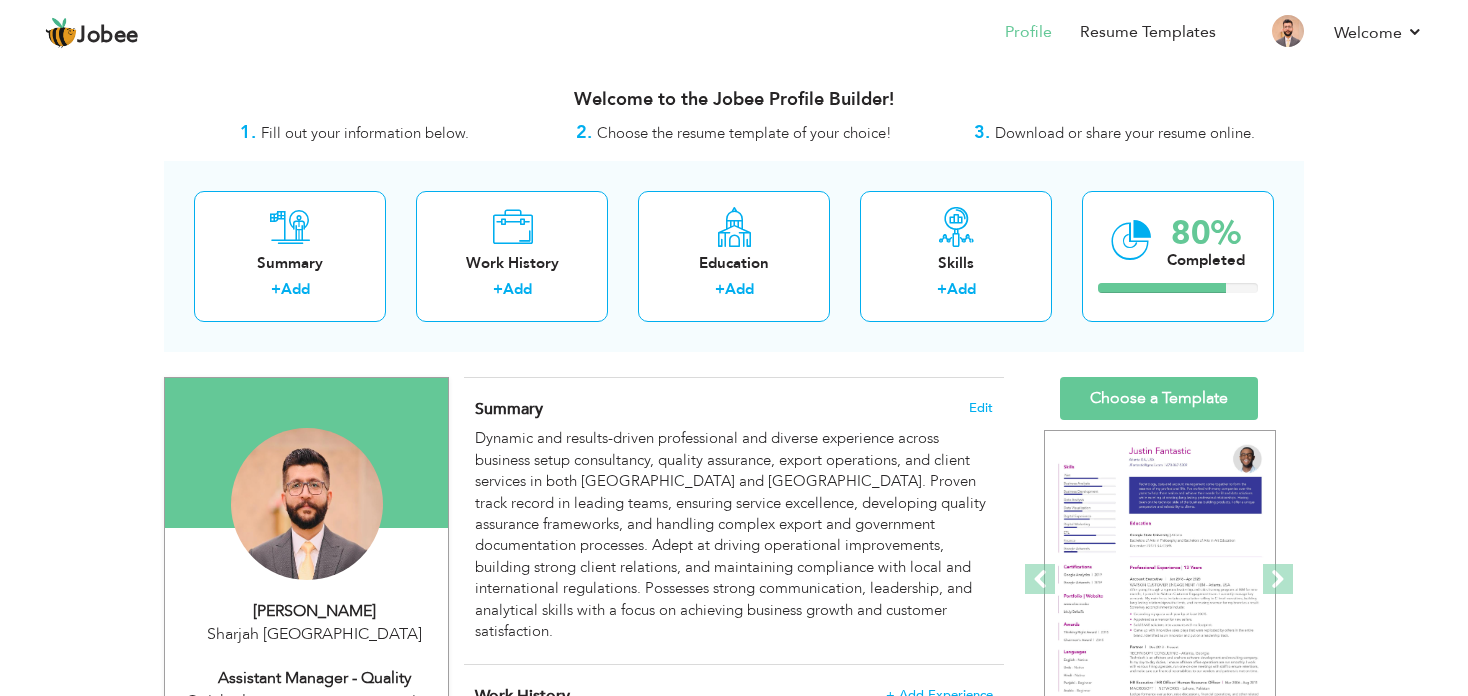 drag, startPoint x: 1431, startPoint y: 318, endPoint x: 1398, endPoint y: 255, distance: 71.11962 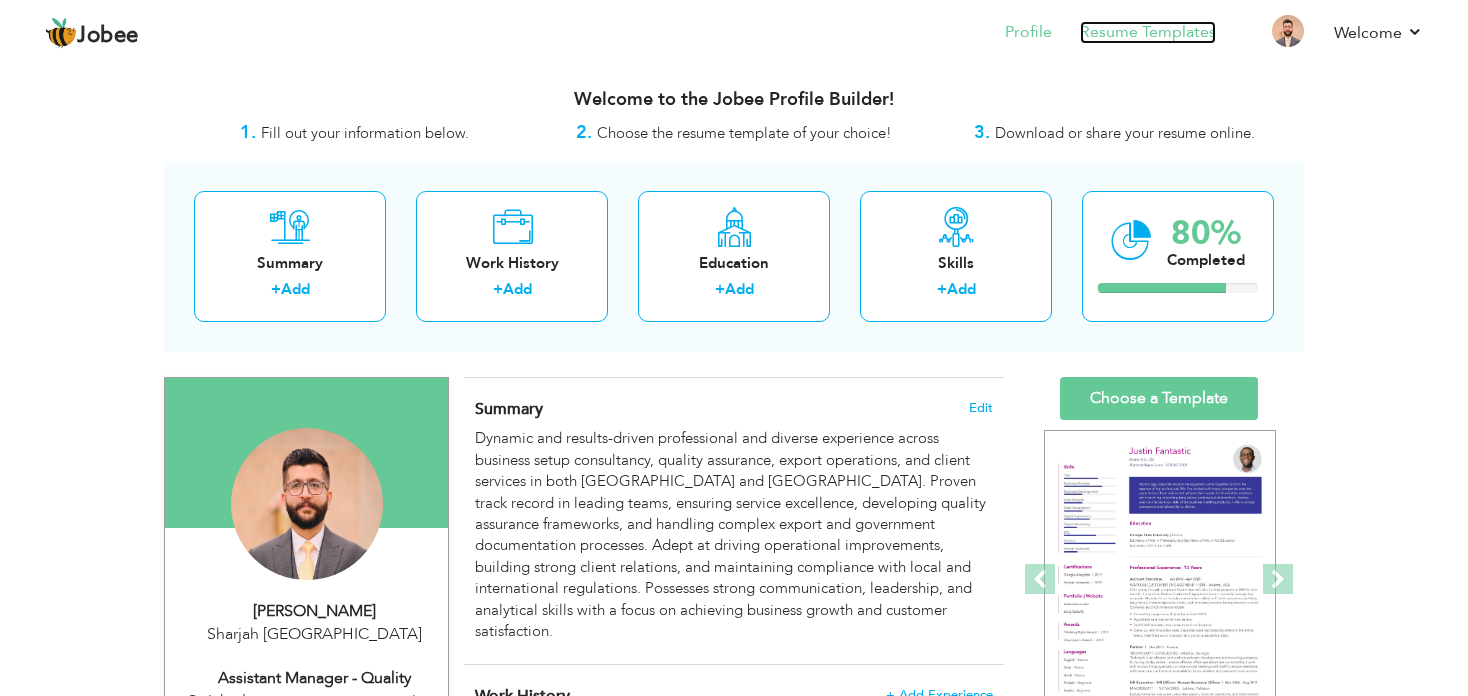 click on "Resume Templates" at bounding box center (1148, 32) 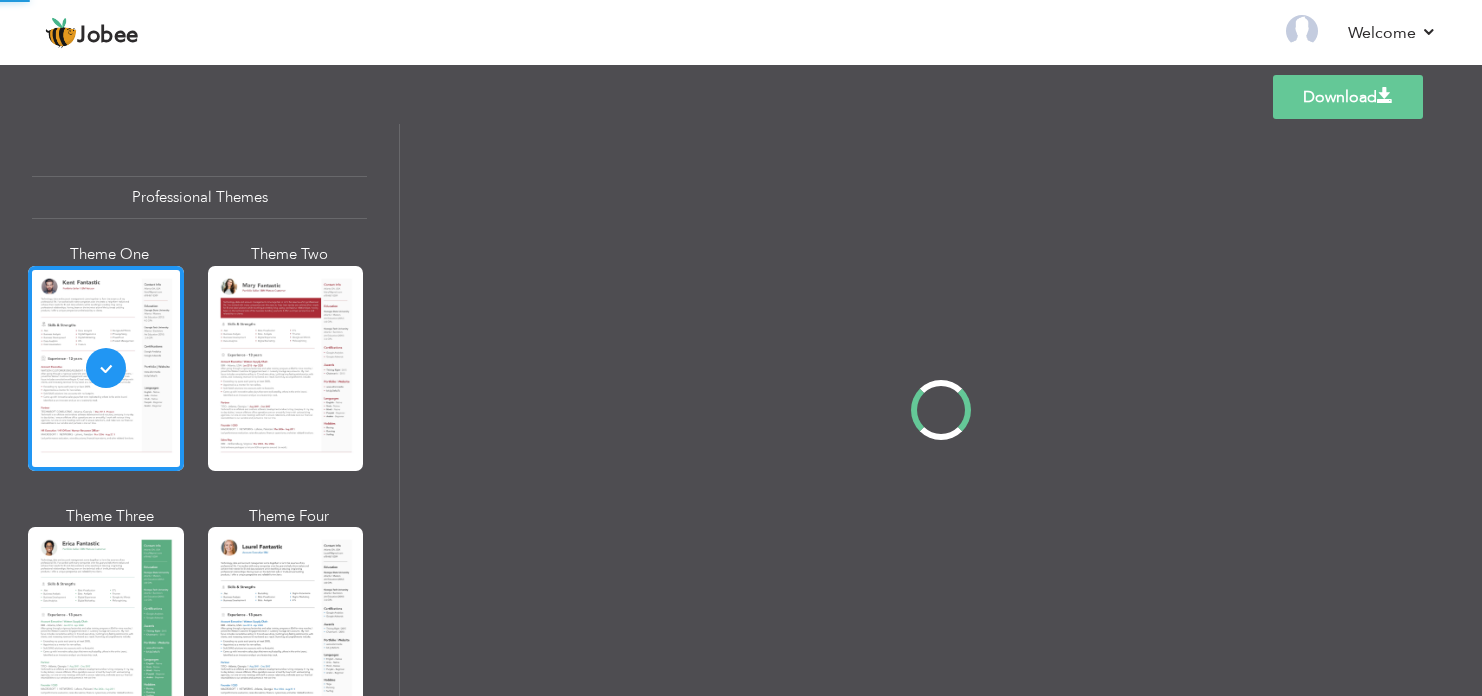 scroll, scrollTop: 0, scrollLeft: 0, axis: both 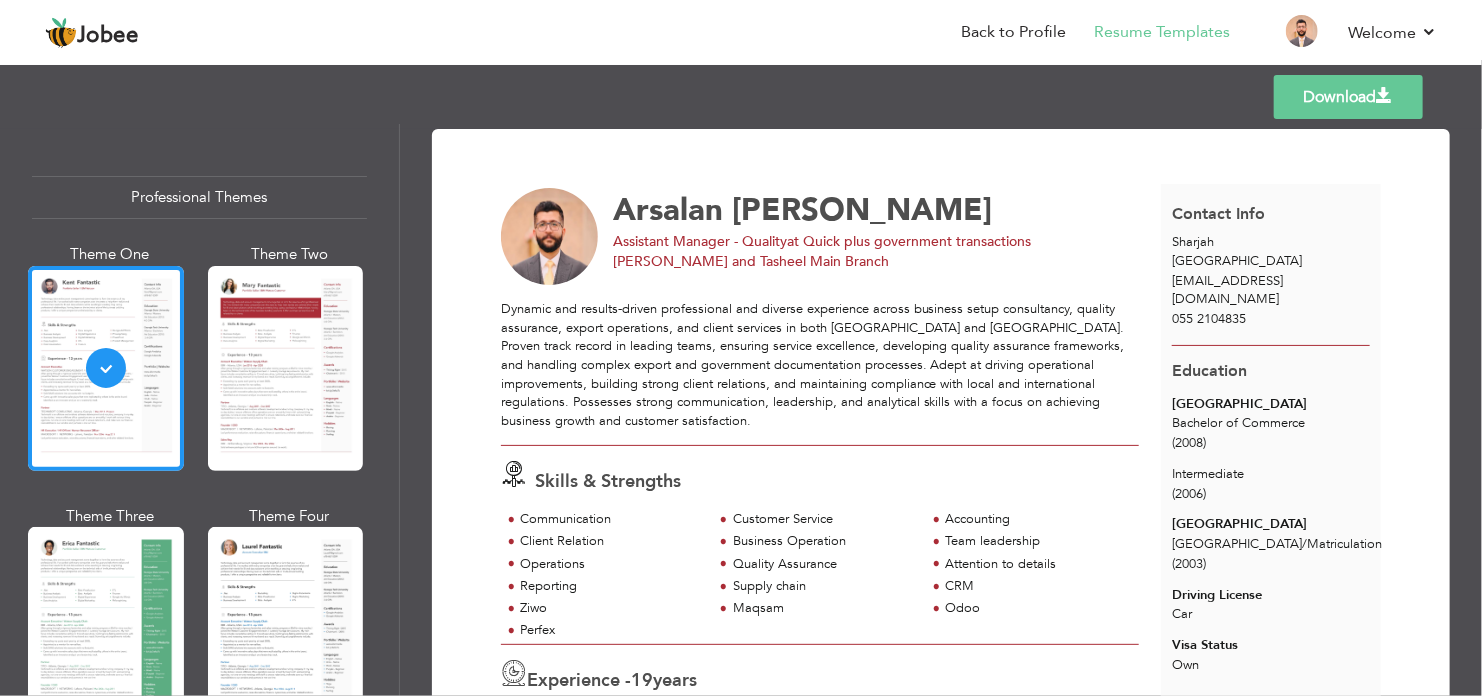 drag, startPoint x: 399, startPoint y: 160, endPoint x: 392, endPoint y: 416, distance: 256.09567 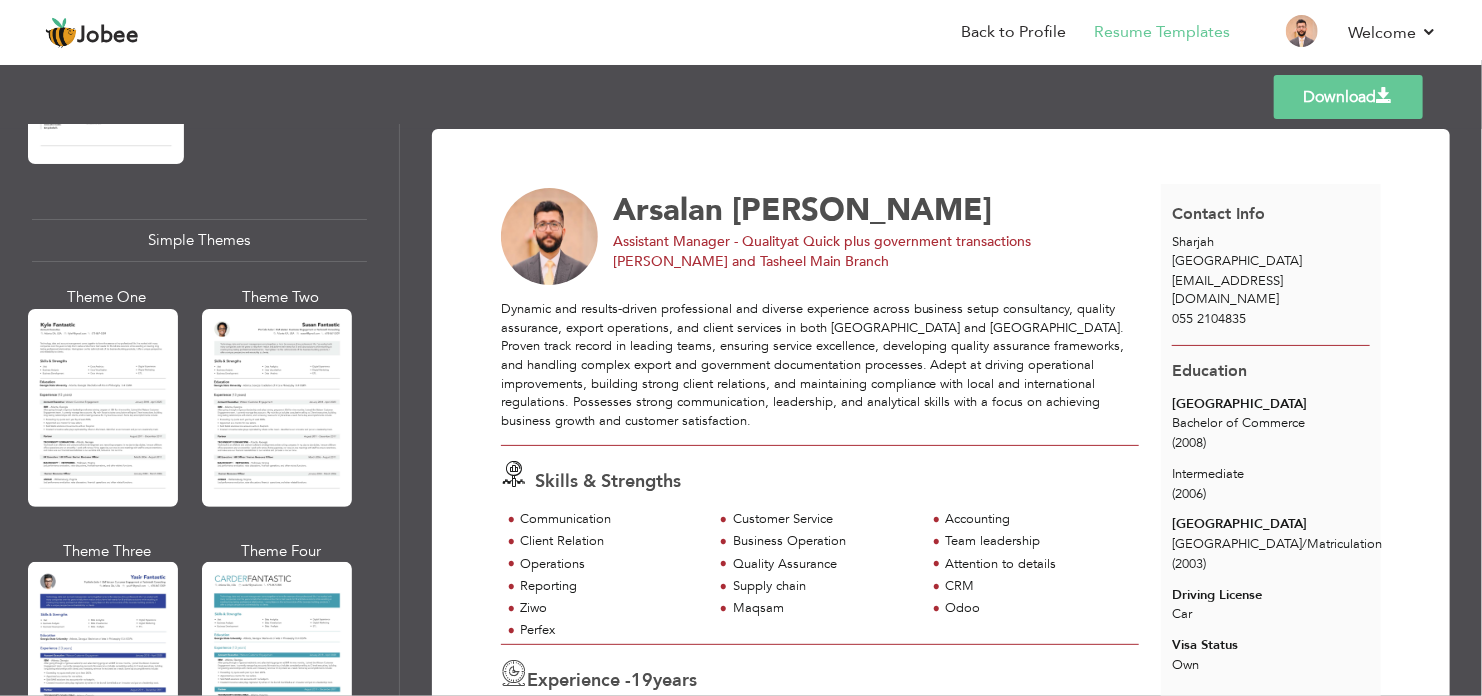 scroll, scrollTop: 3508, scrollLeft: 0, axis: vertical 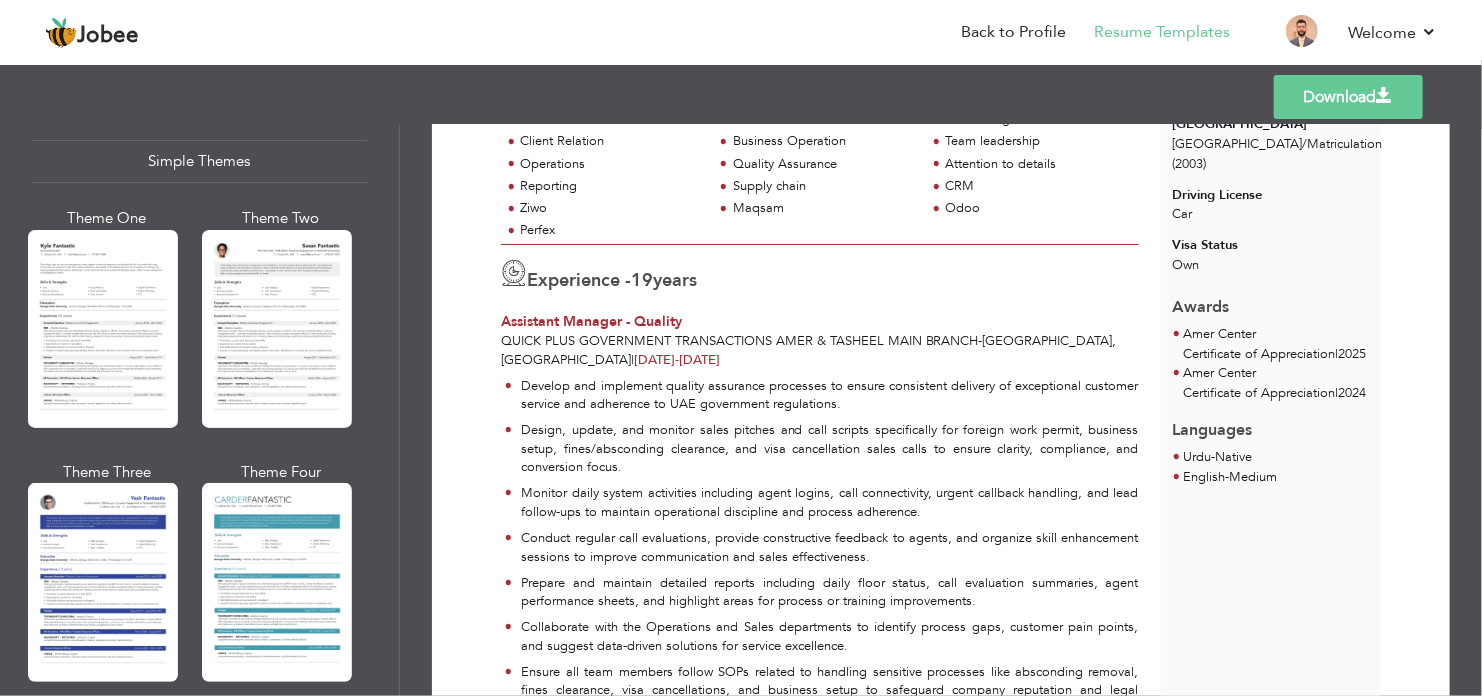 click on "Download" at bounding box center [1348, 97] 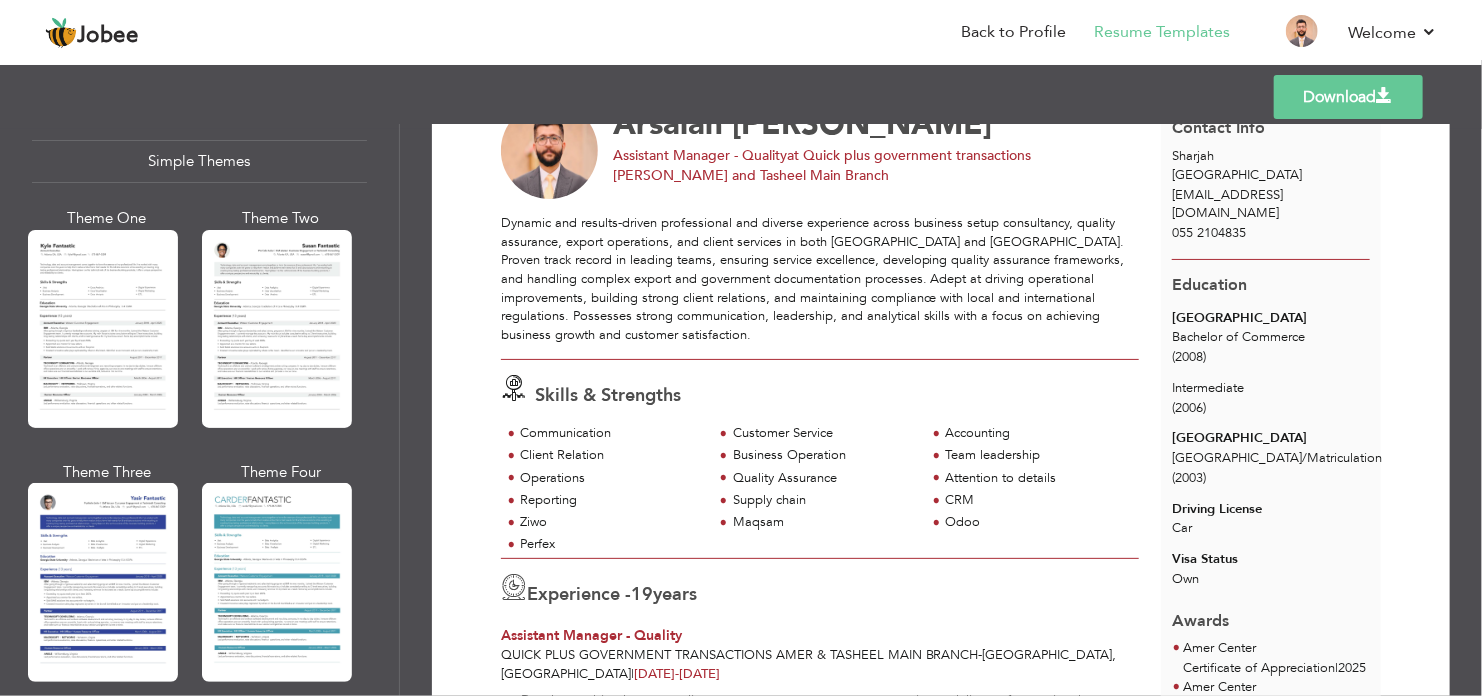 scroll, scrollTop: 0, scrollLeft: 0, axis: both 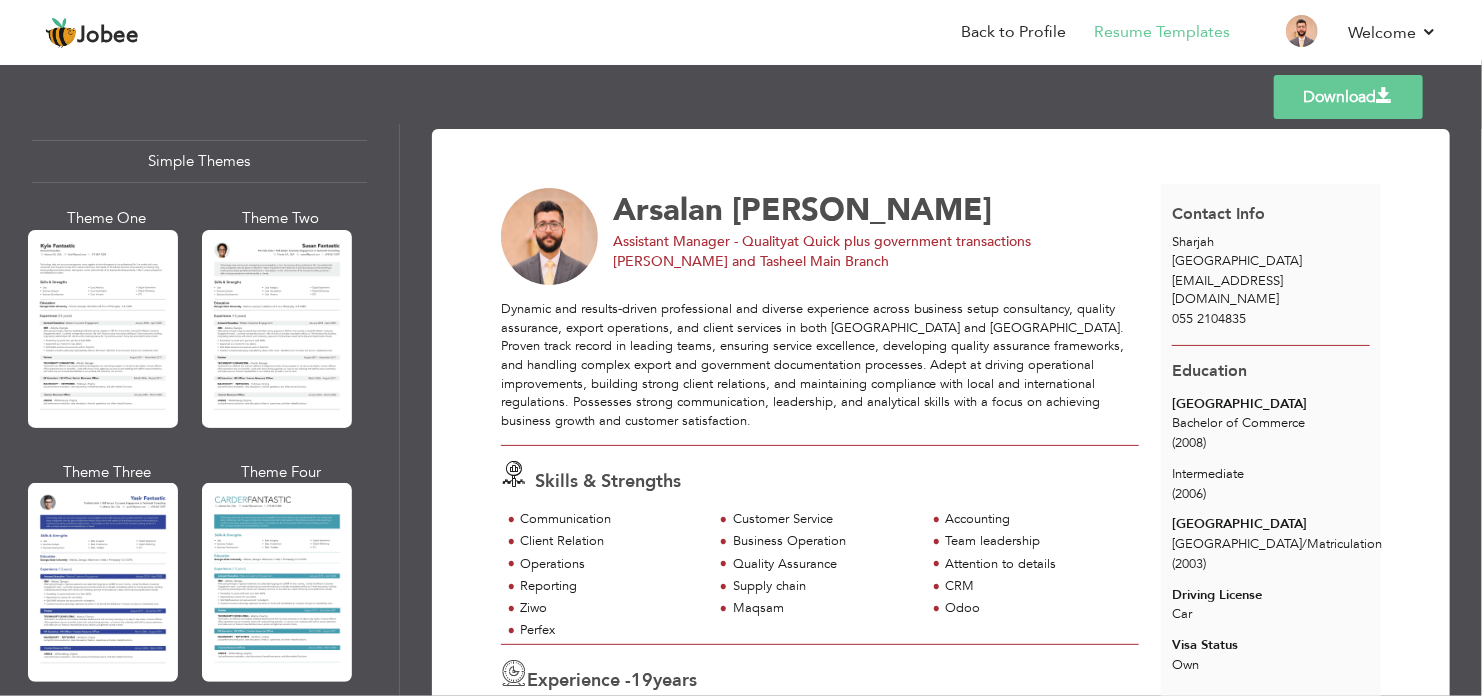 click on "Dynamic and results-driven professional and diverse experience across business setup consultancy, quality assurance, export operations, and client services in both [GEOGRAPHIC_DATA] and [GEOGRAPHIC_DATA]. Proven track record in leading teams, ensuring service excellence, developing quality assurance frameworks, and handling complex export and government documentation processes. Adept at driving operational improvements, building strong client relations, and maintaining compliance with local and international regulations. Possesses strong communication, leadership, and analytical skills with a focus on achieving business growth and customer satisfaction." at bounding box center (820, 365) 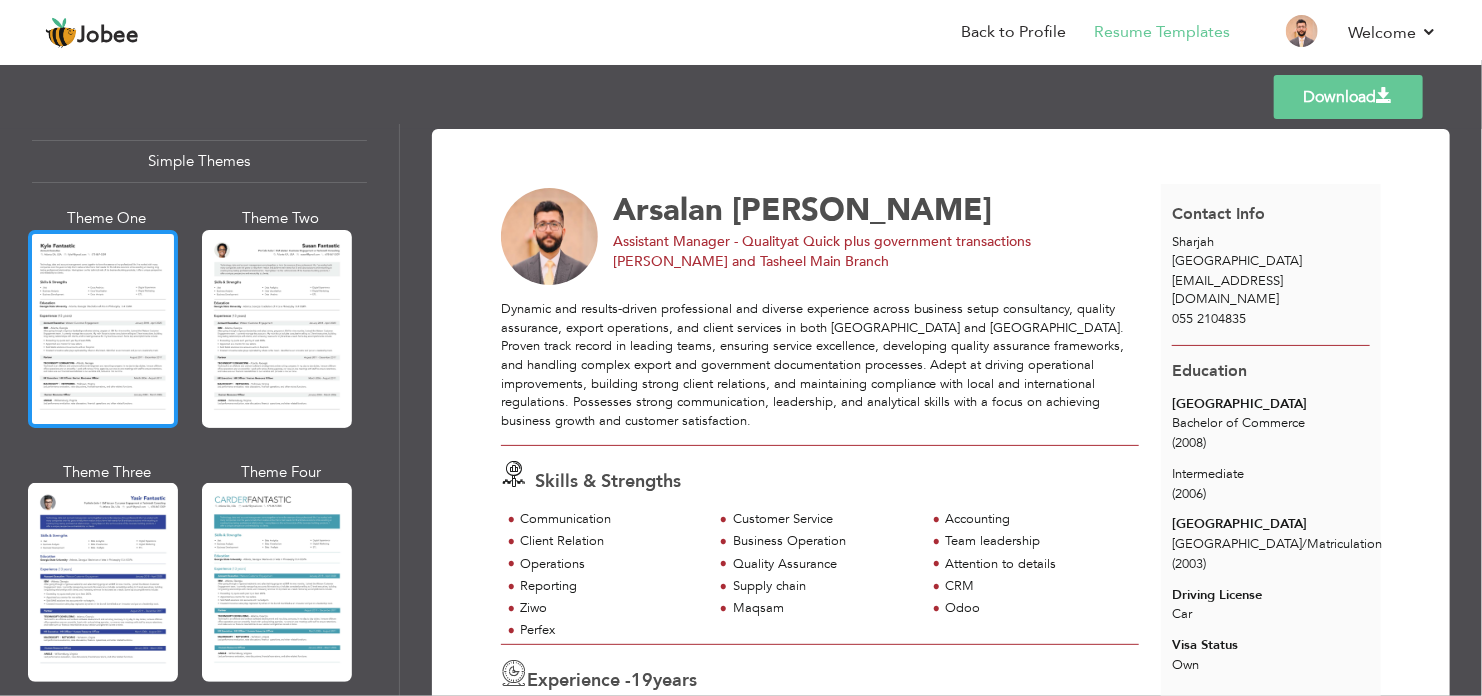 click at bounding box center (103, 329) 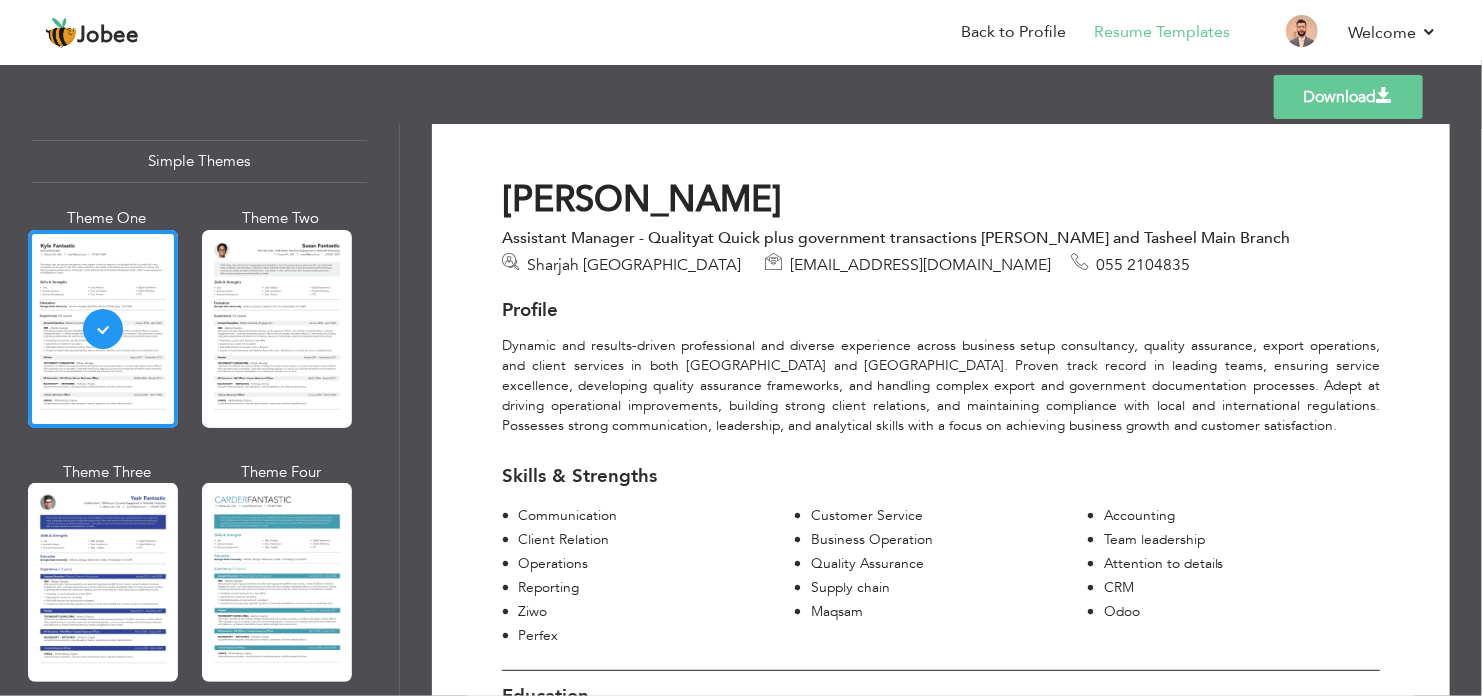 scroll, scrollTop: 0, scrollLeft: 0, axis: both 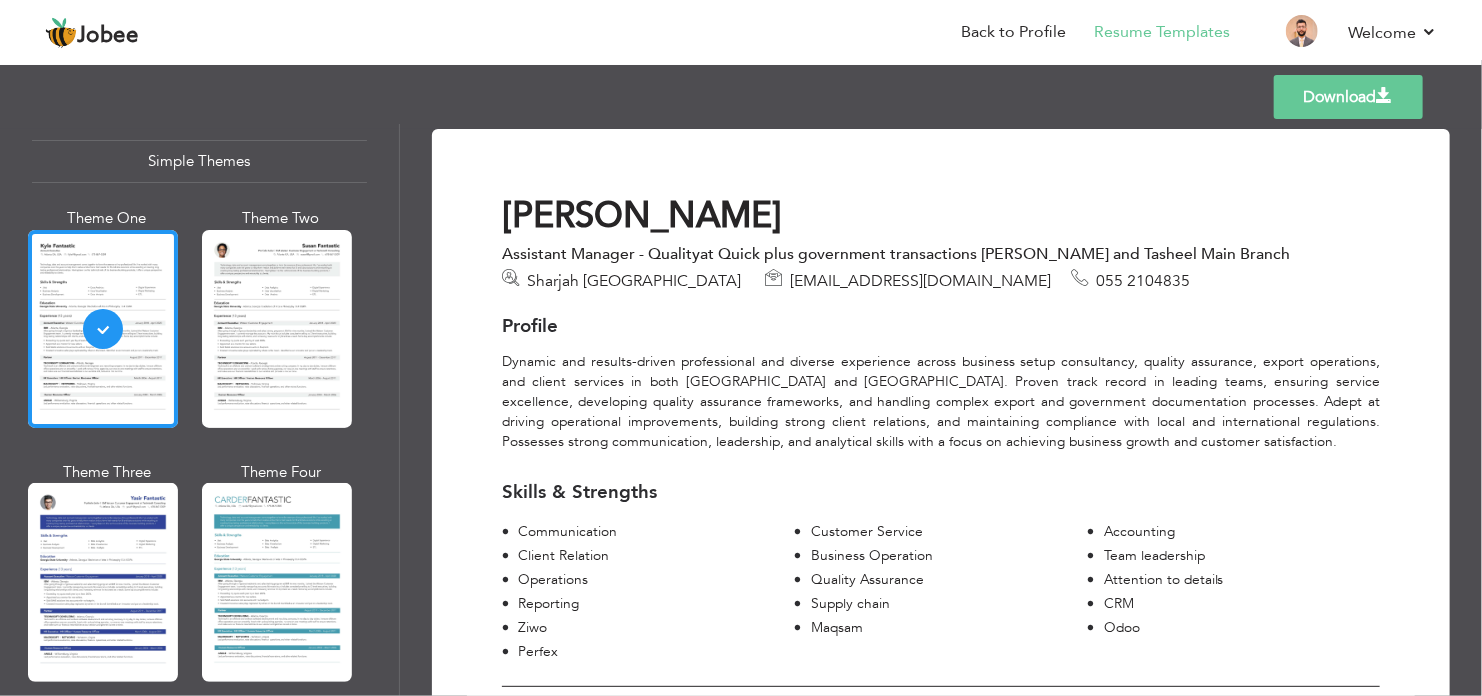 click on "Download
Arsalan Taufique
Assistant Manager - Quality  at Quick plus government transactions Amer and Tasheel Main Branch
Sharjah United Arab Emirates
arsalantaufique@gmail.com
055 2104835
Profile
Skills & Strengths
Communication
CRM ," at bounding box center (941, 1910) 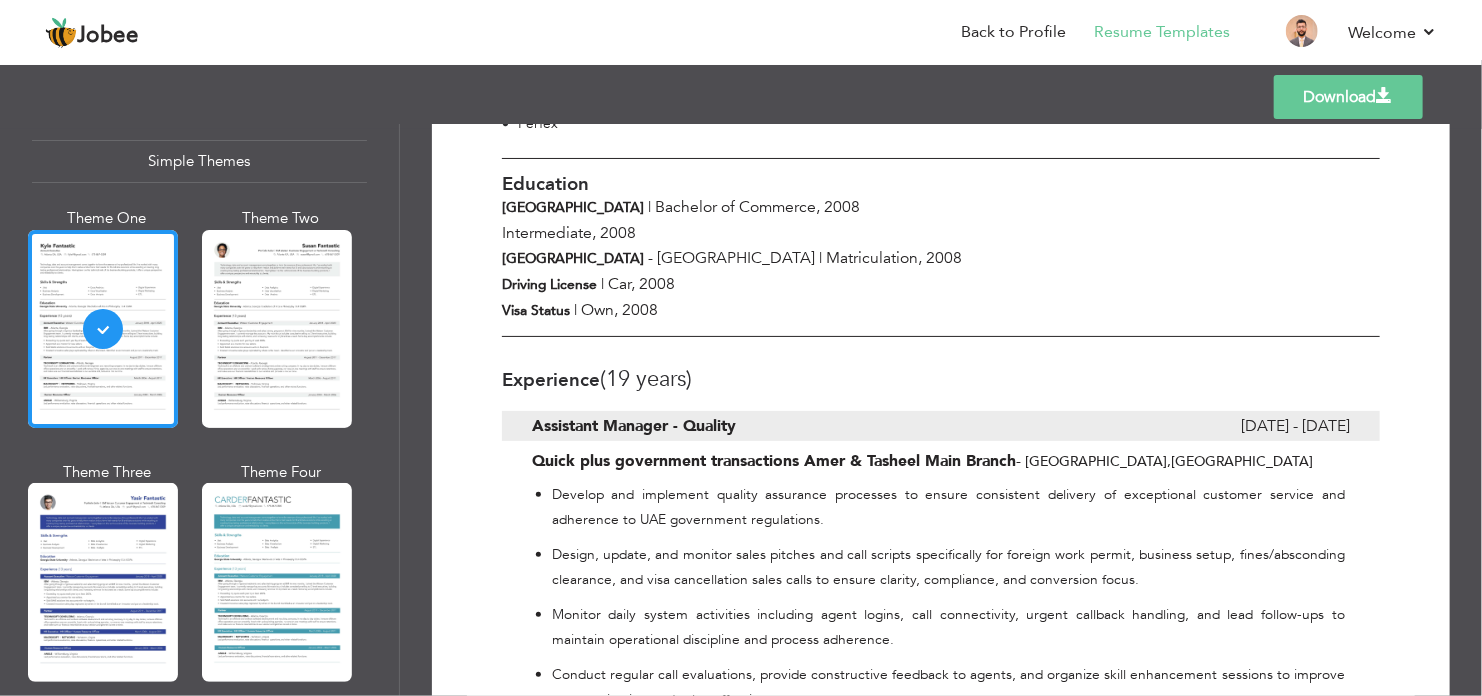 scroll, scrollTop: 533, scrollLeft: 0, axis: vertical 